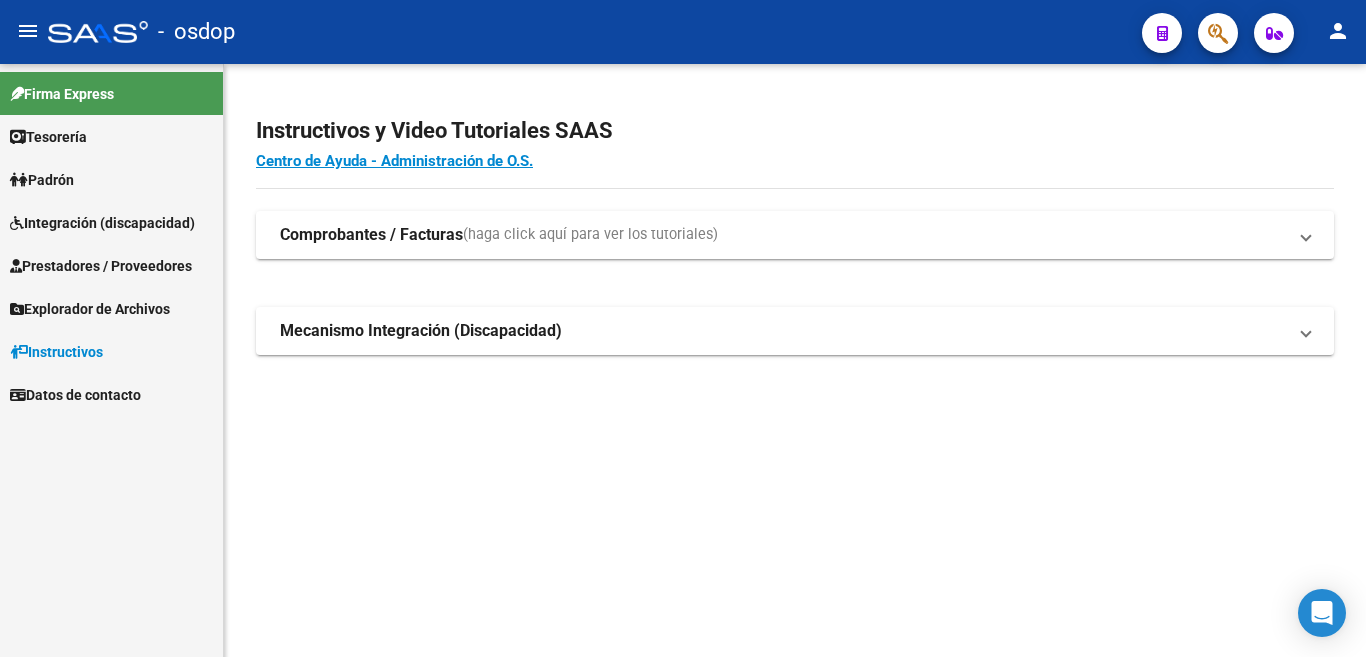 scroll, scrollTop: 0, scrollLeft: 0, axis: both 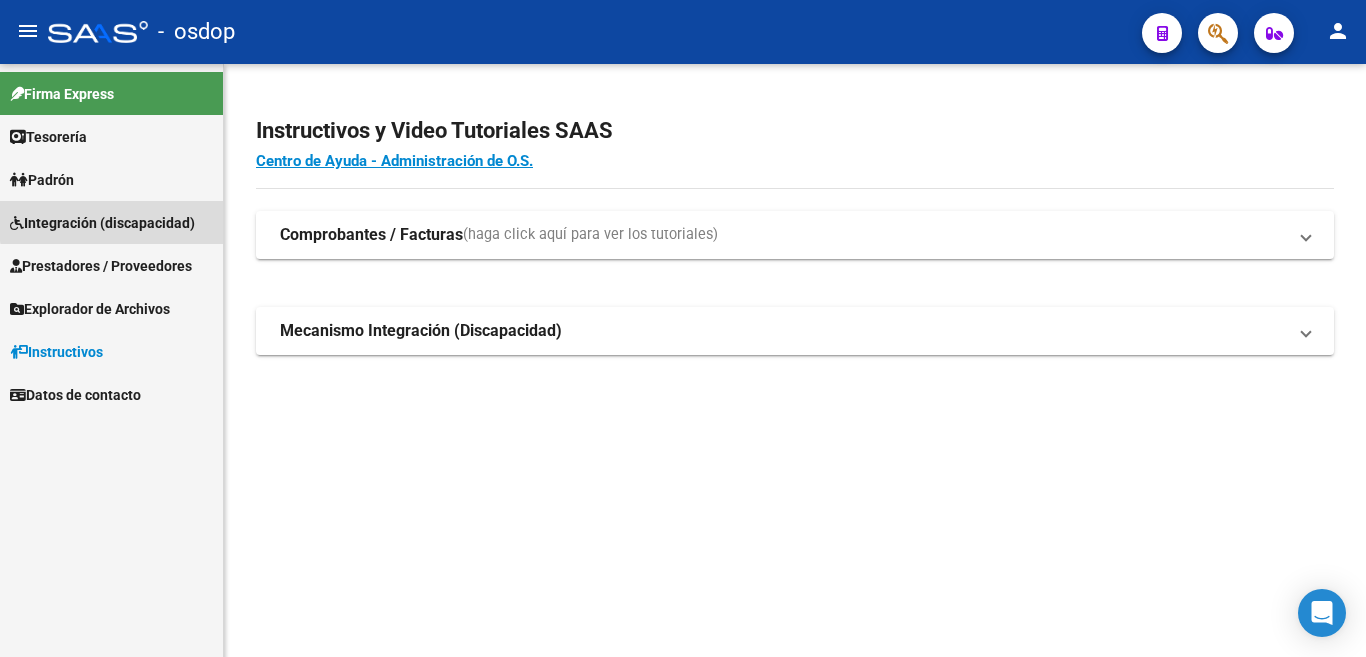 click on "Integración (discapacidad)" at bounding box center [102, 223] 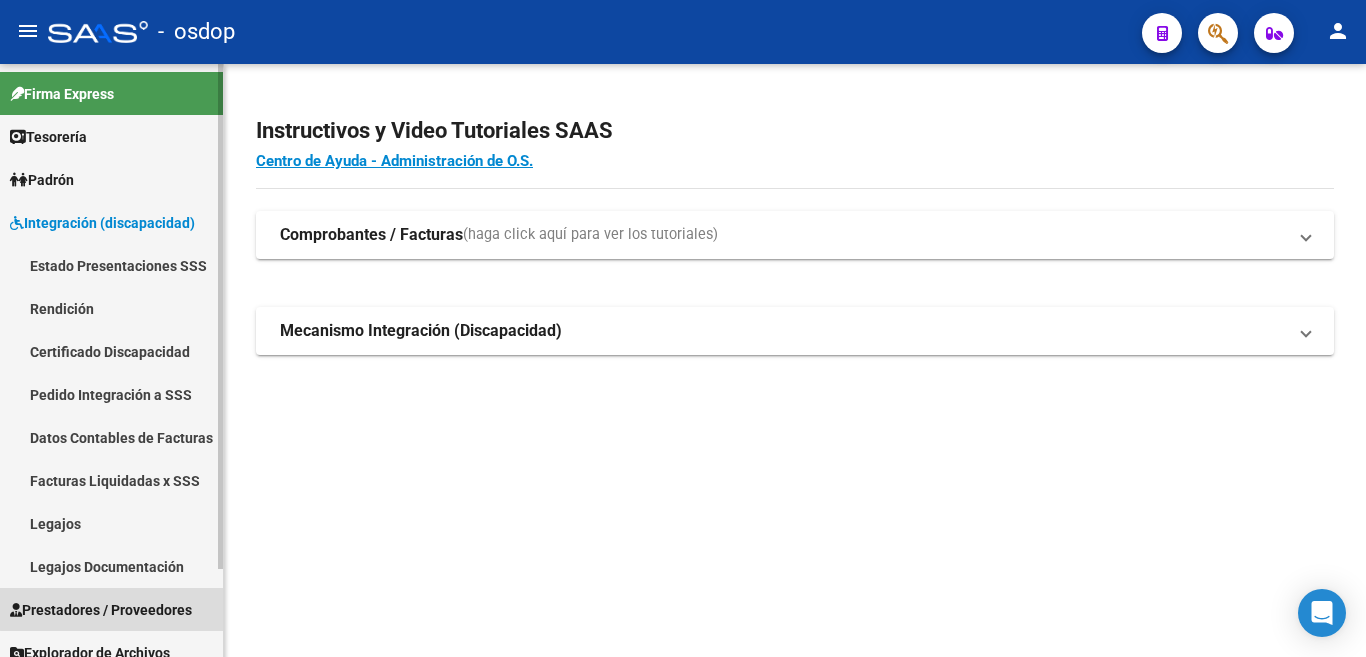 click on "Prestadores / Proveedores" at bounding box center (111, 609) 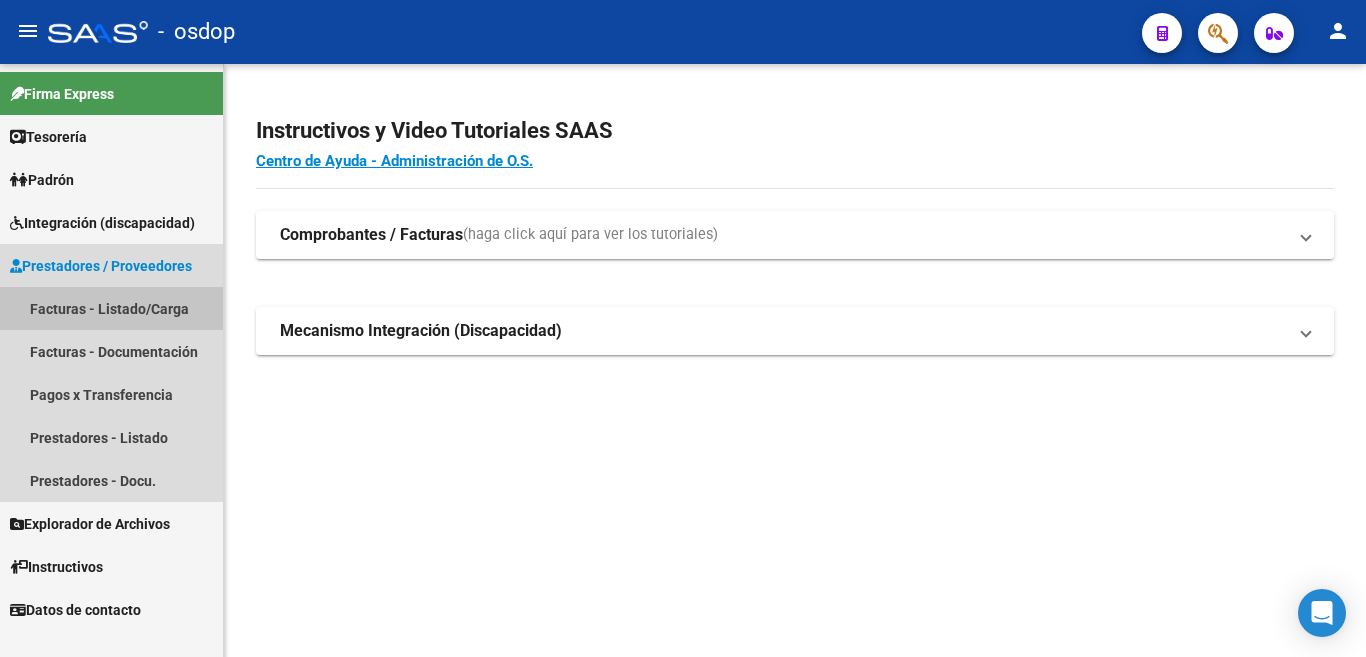 click on "Facturas - Listado/Carga" at bounding box center (111, 308) 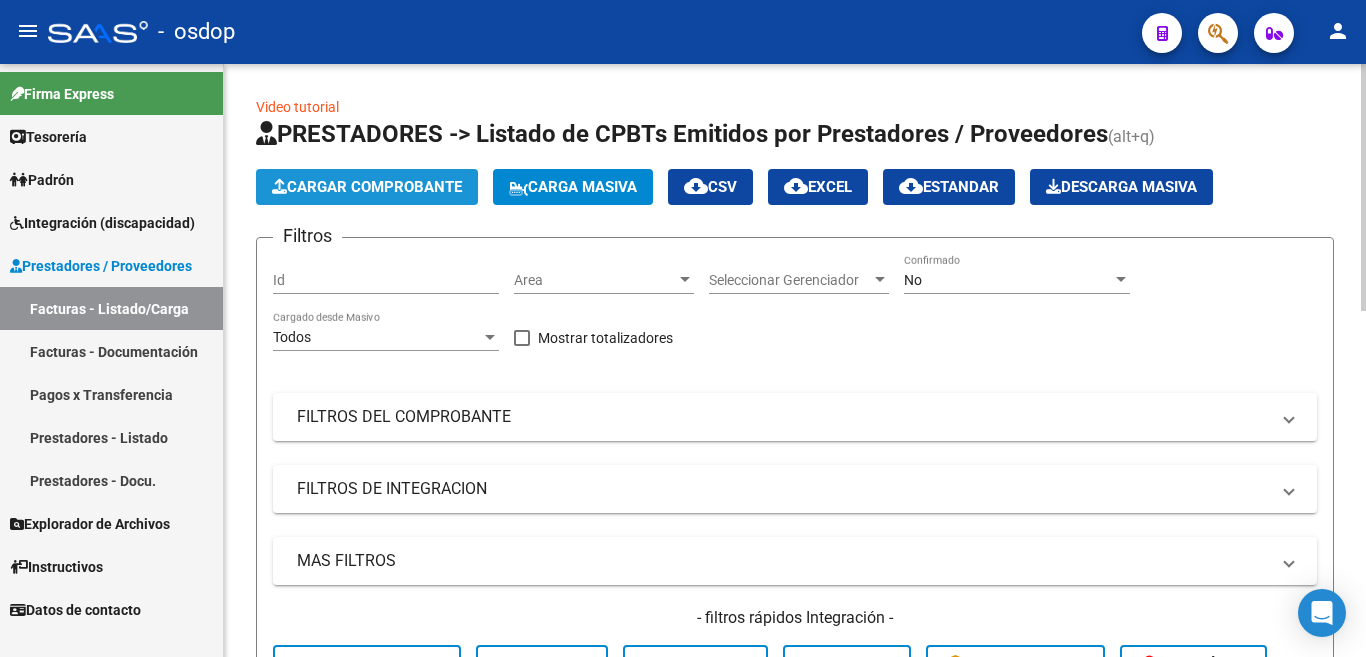 click on "Cargar Comprobante" 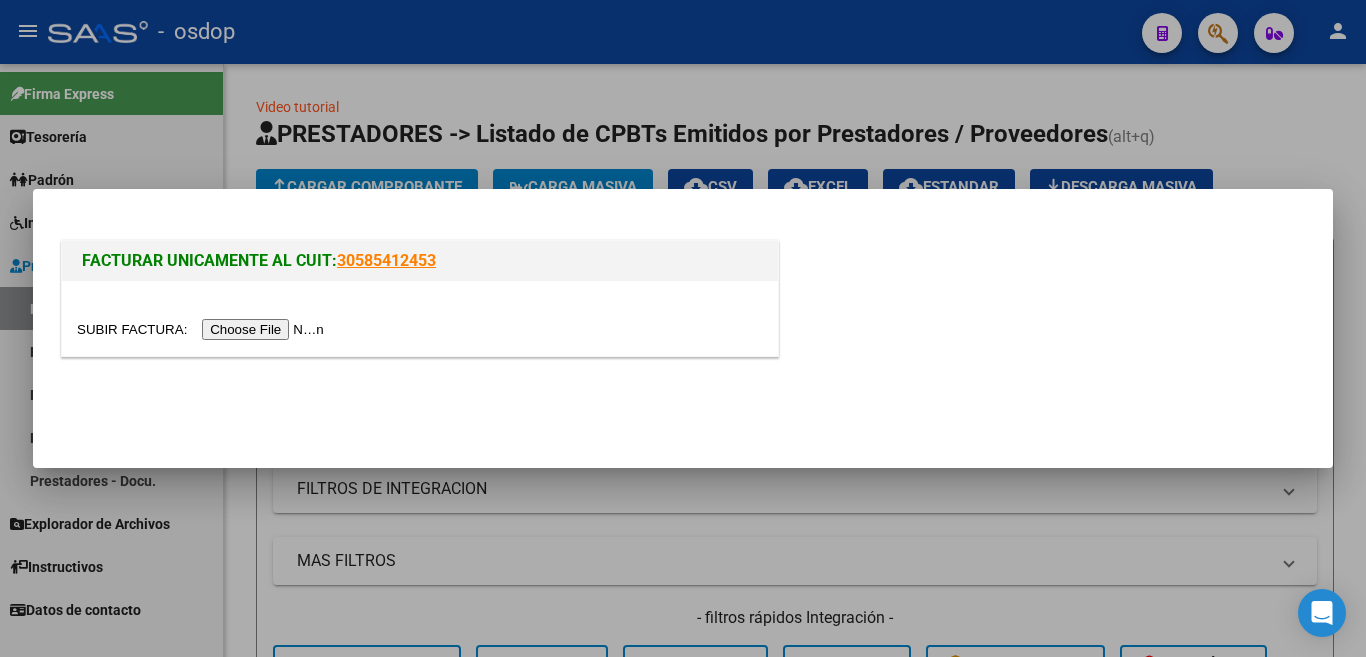 click at bounding box center [203, 329] 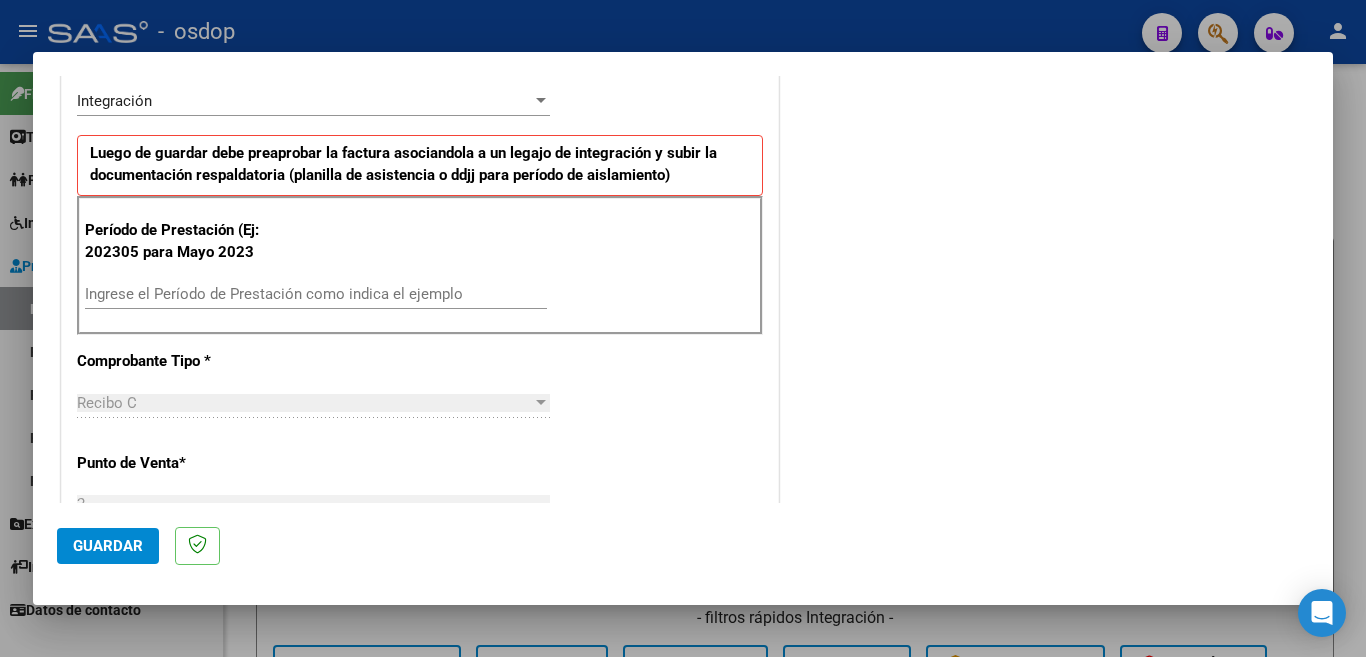 scroll, scrollTop: 500, scrollLeft: 0, axis: vertical 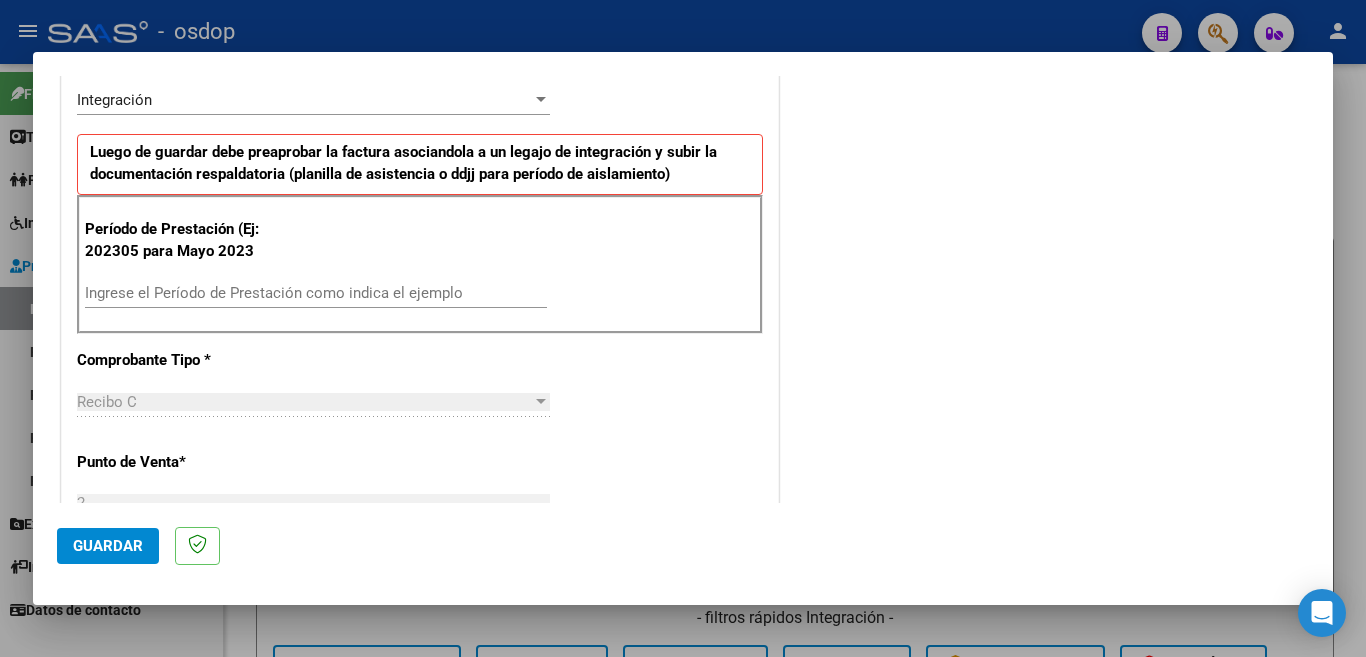click on "Ingrese el Período de Prestación como indica el ejemplo" at bounding box center [316, 293] 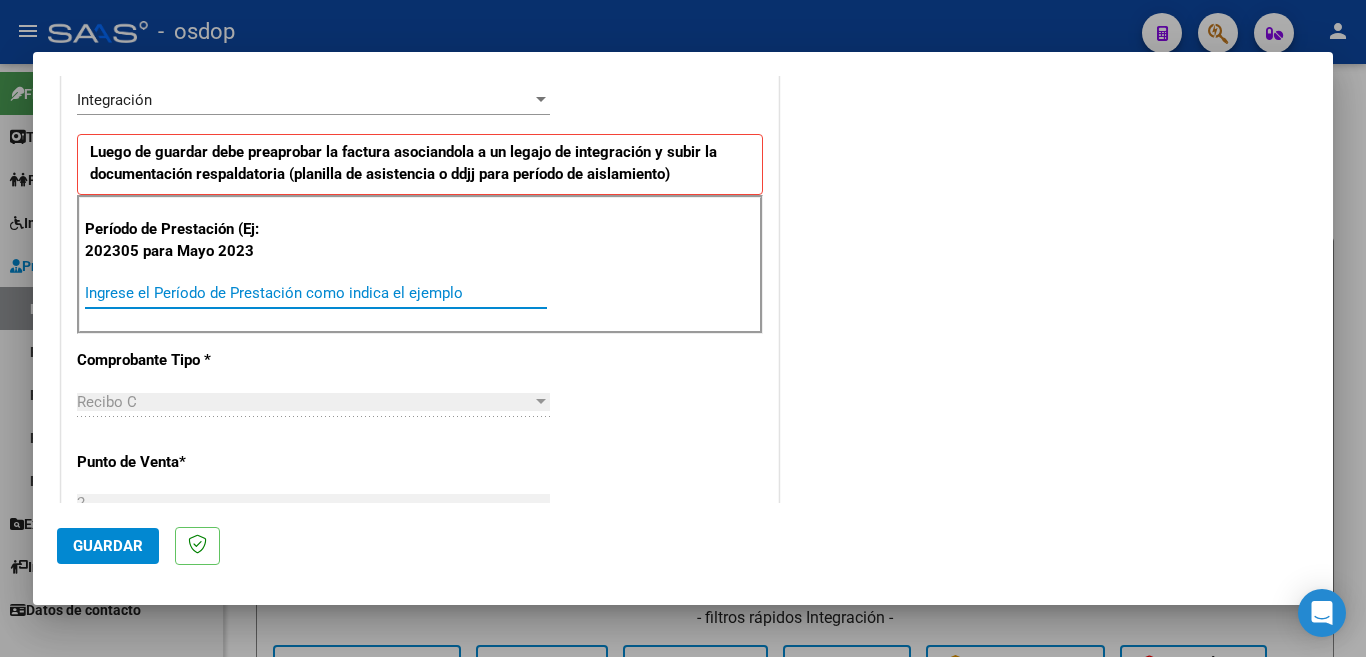 click on "Ingrese el Período de Prestación como indica el ejemplo" at bounding box center [316, 293] 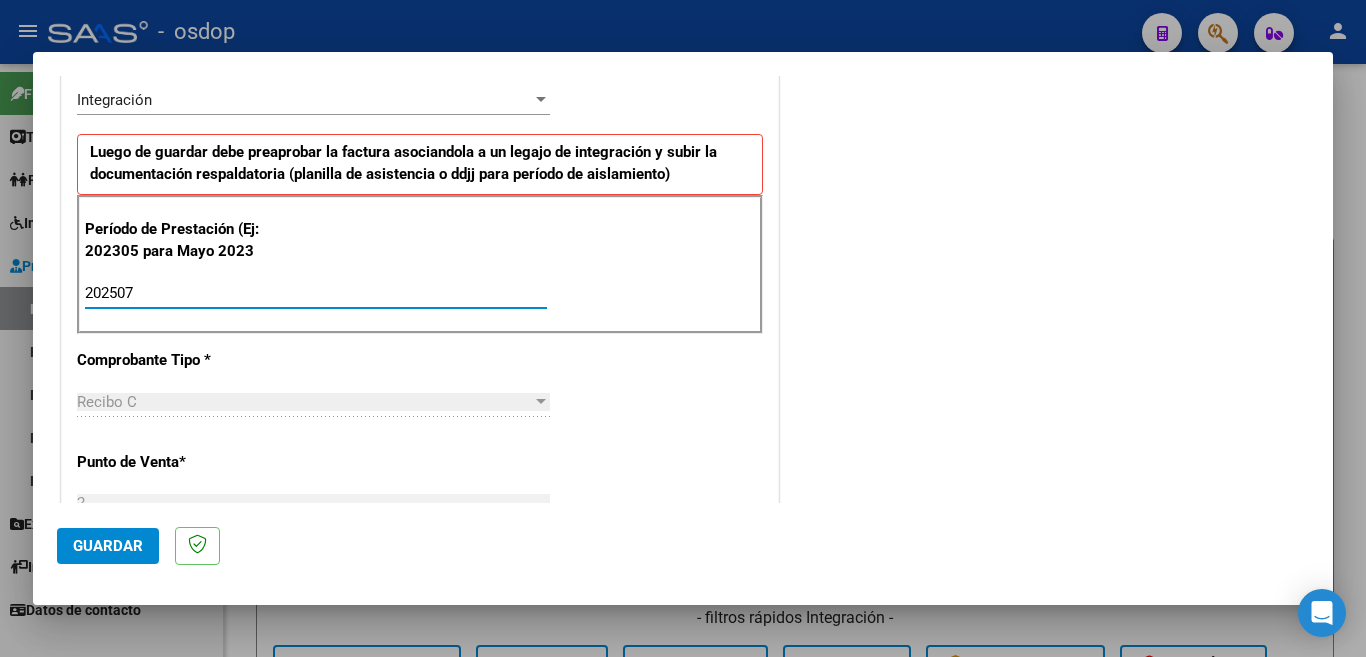 type on "202507" 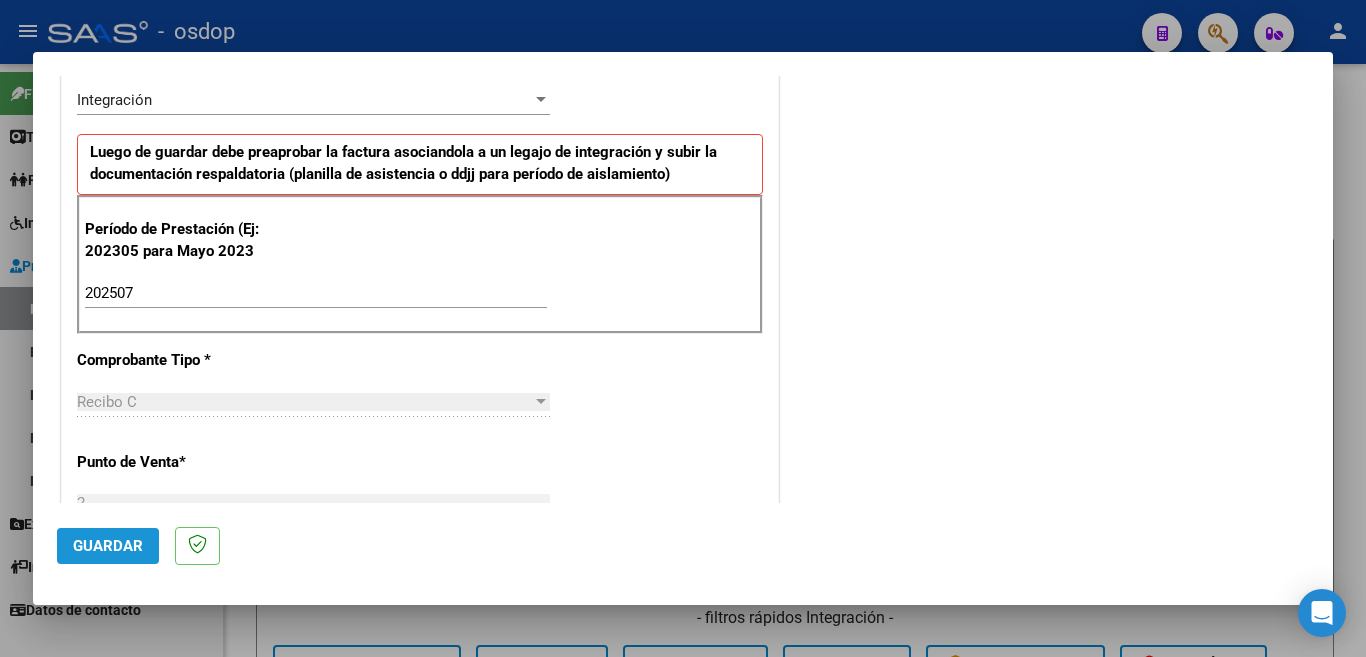 click on "Guardar" 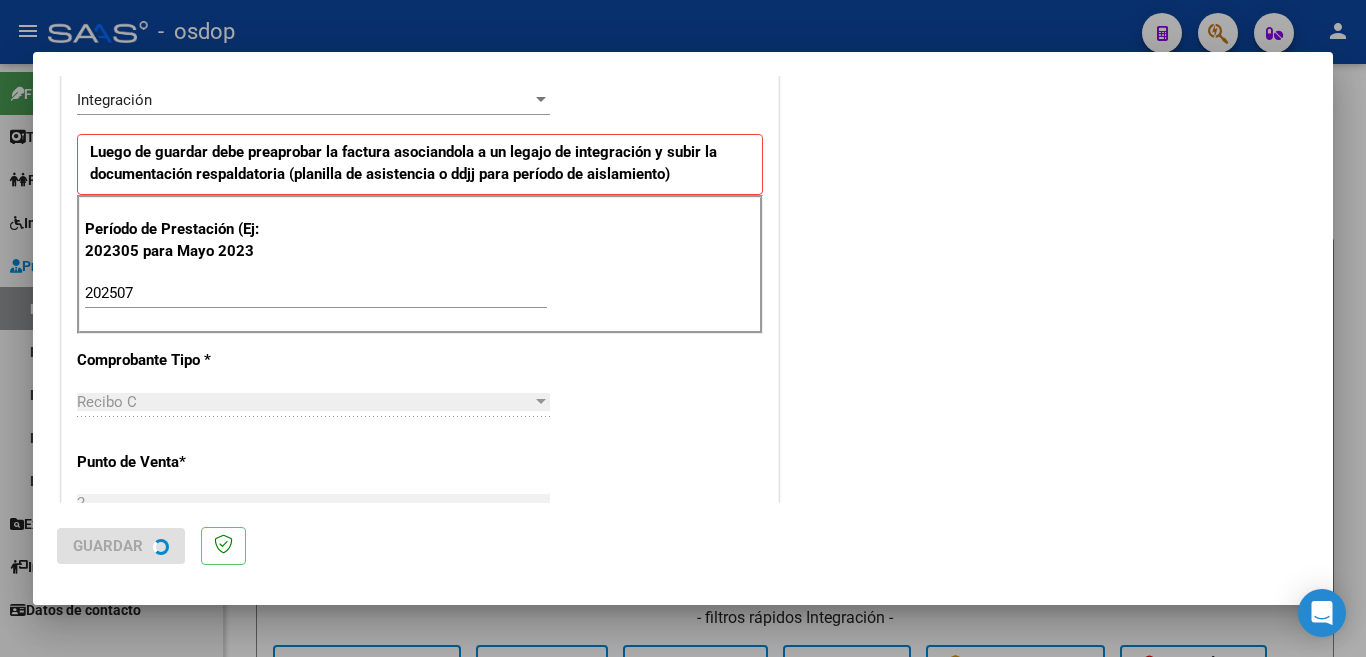 scroll, scrollTop: 0, scrollLeft: 0, axis: both 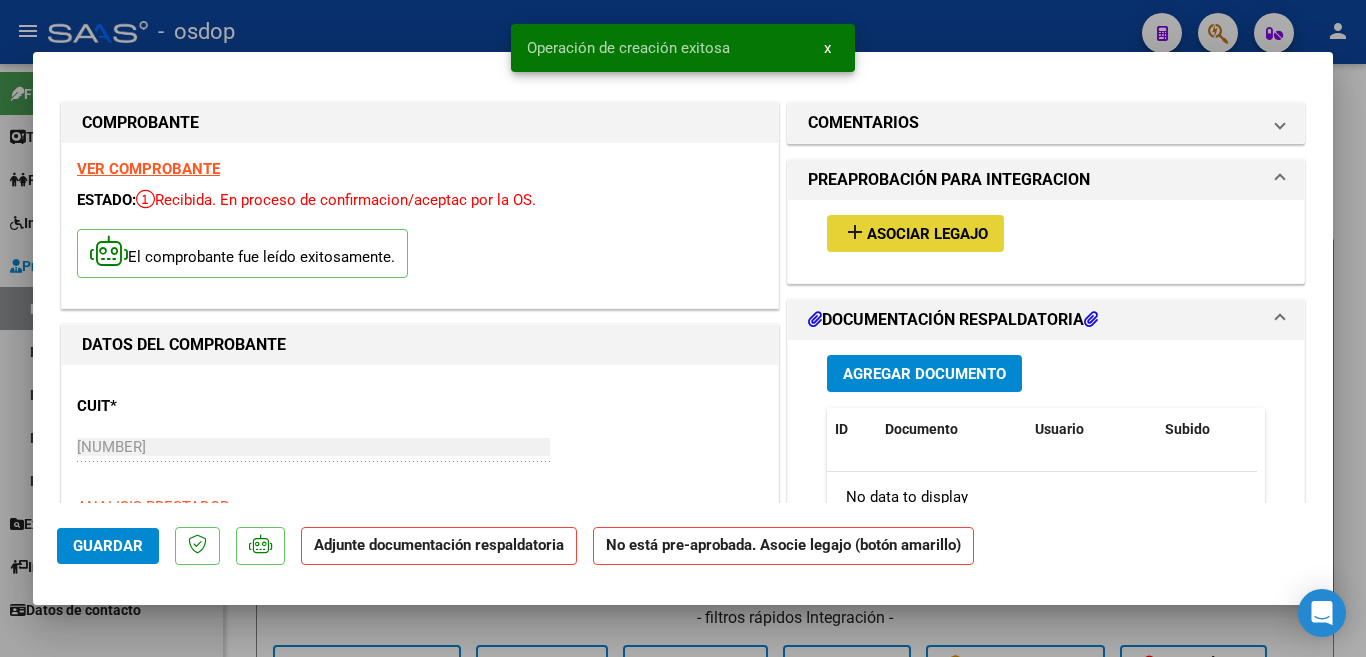 click on "Asociar Legajo" at bounding box center [927, 234] 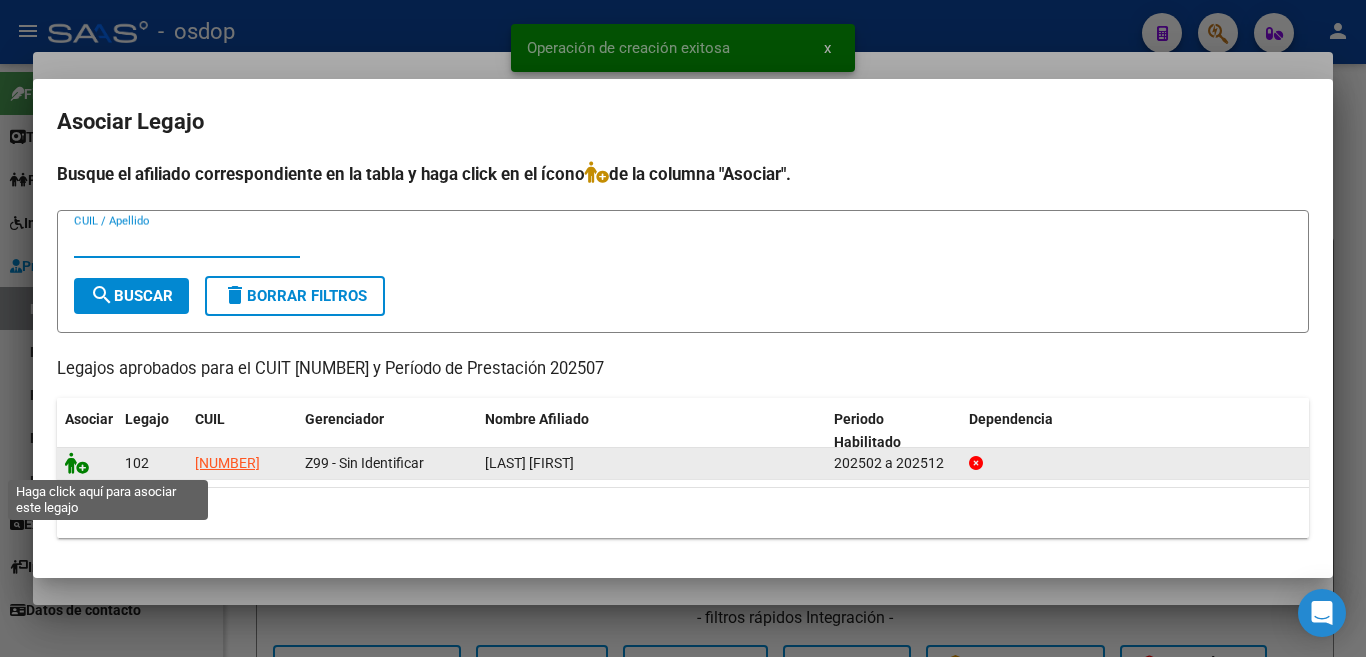 click 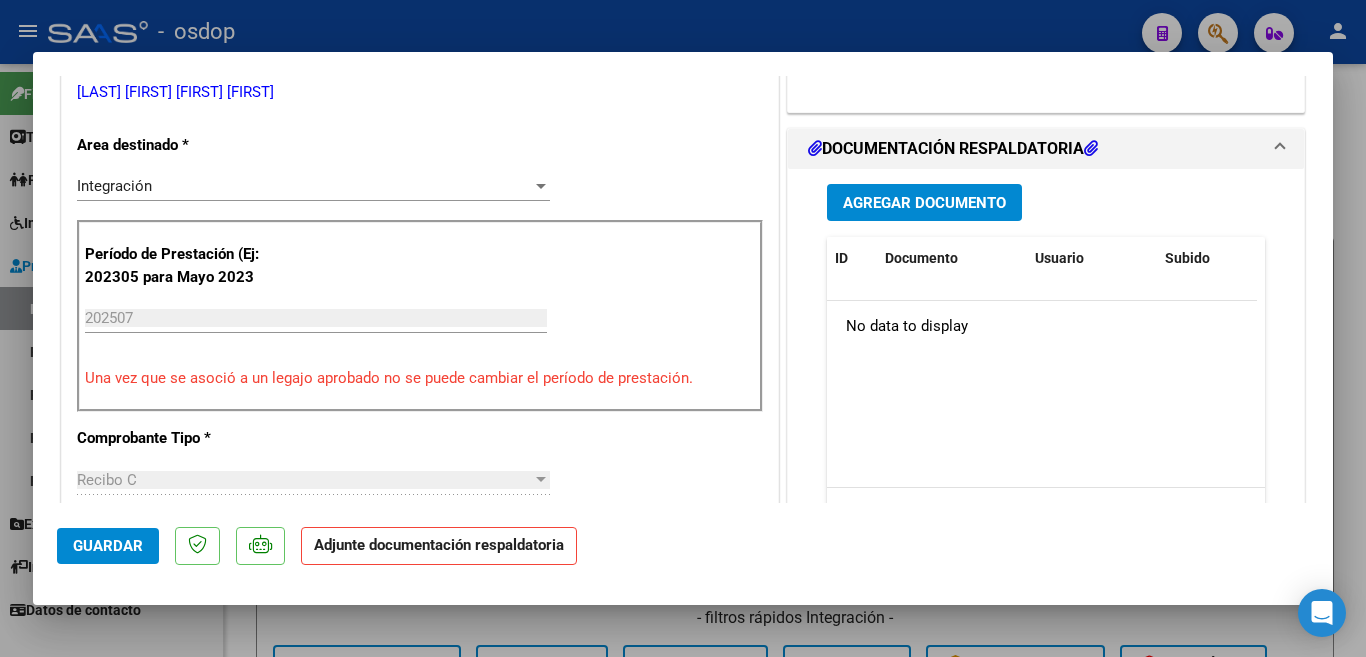 scroll, scrollTop: 400, scrollLeft: 0, axis: vertical 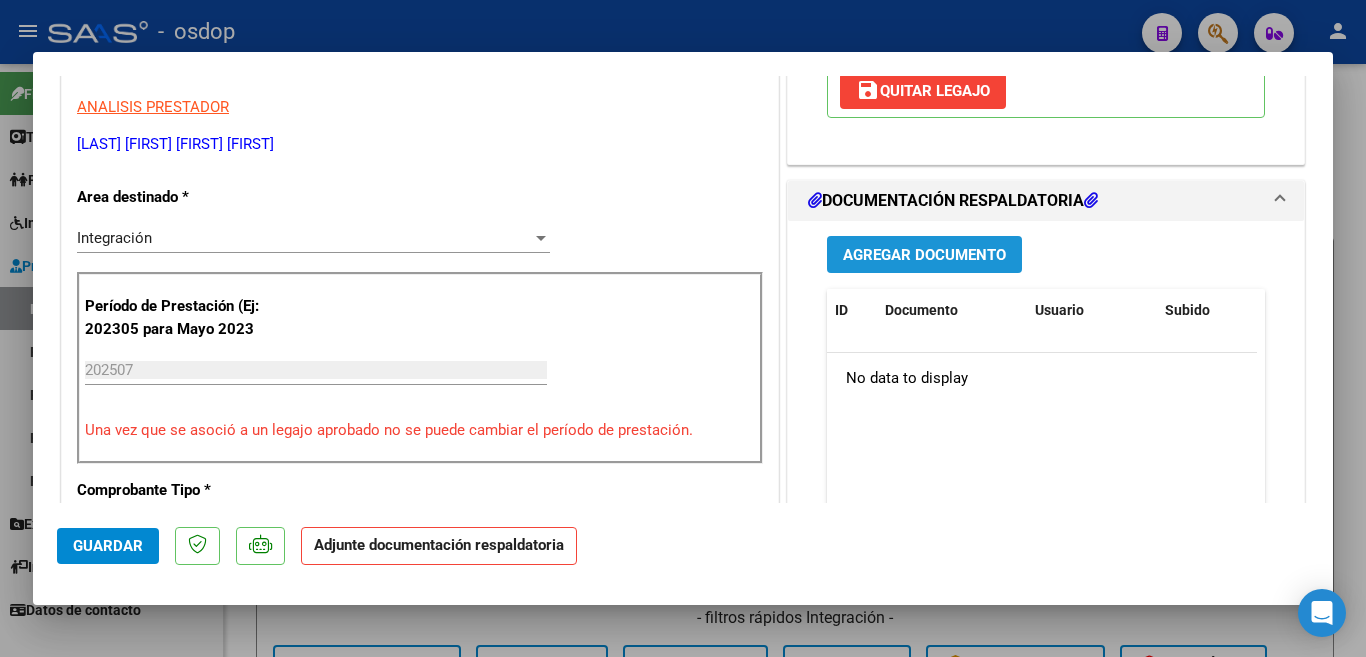click on "Agregar Documento" at bounding box center (924, 255) 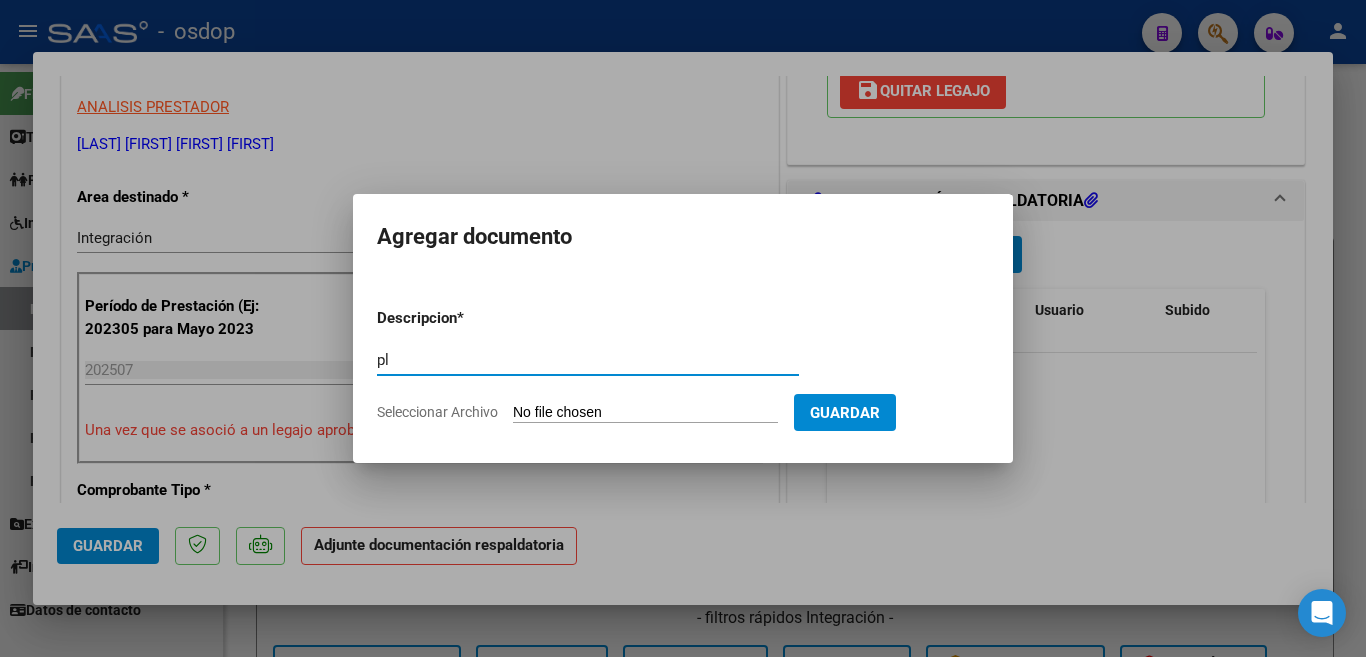 type on "Planilla asistencia" 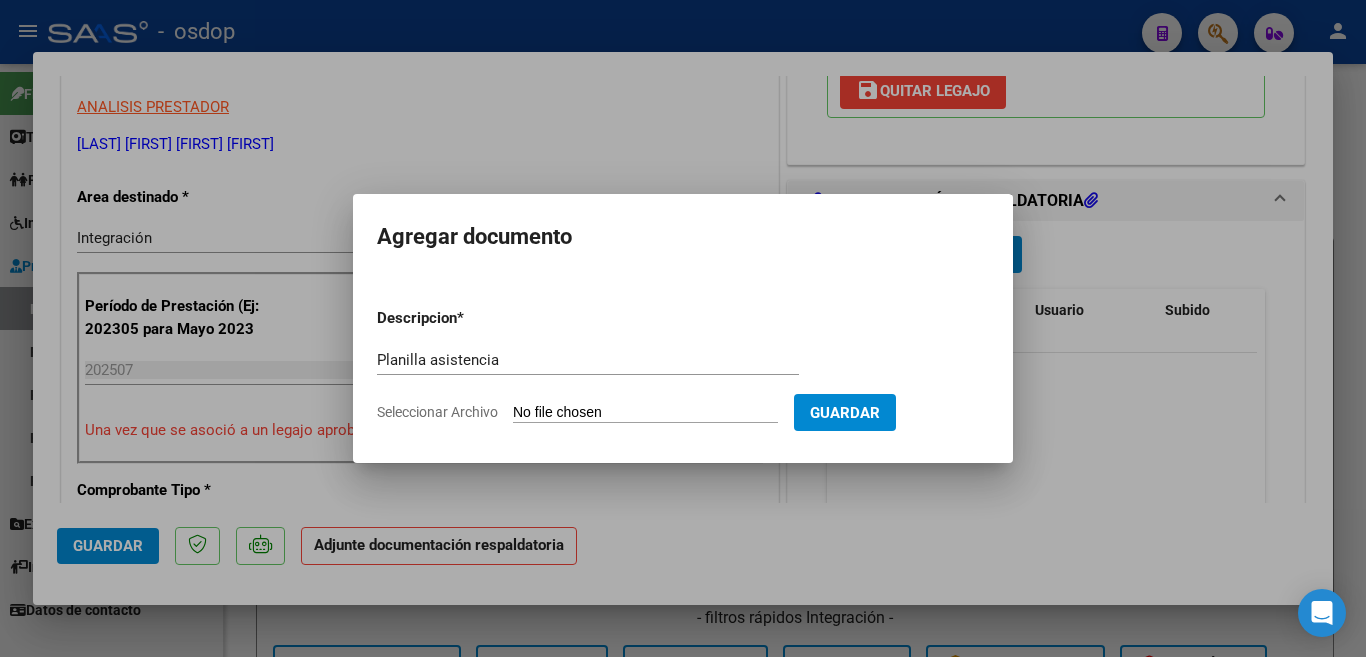 click on "Seleccionar Archivo" at bounding box center (645, 413) 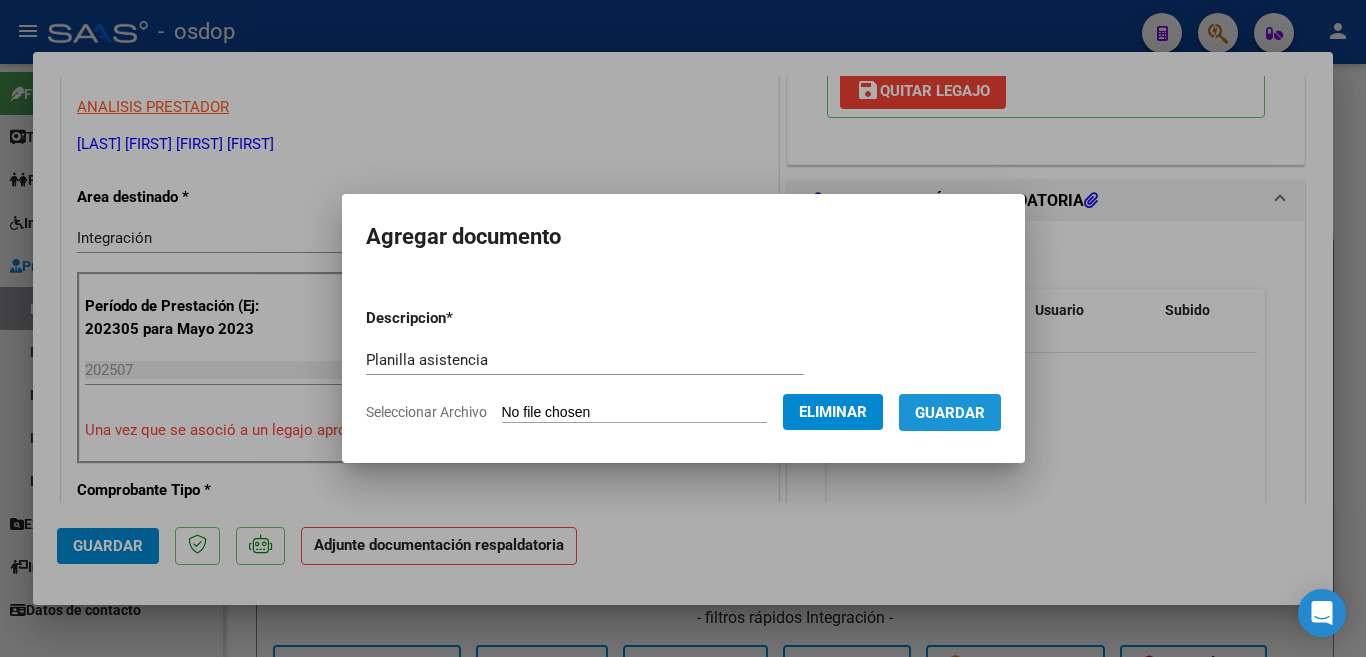 click on "Guardar" at bounding box center [950, 413] 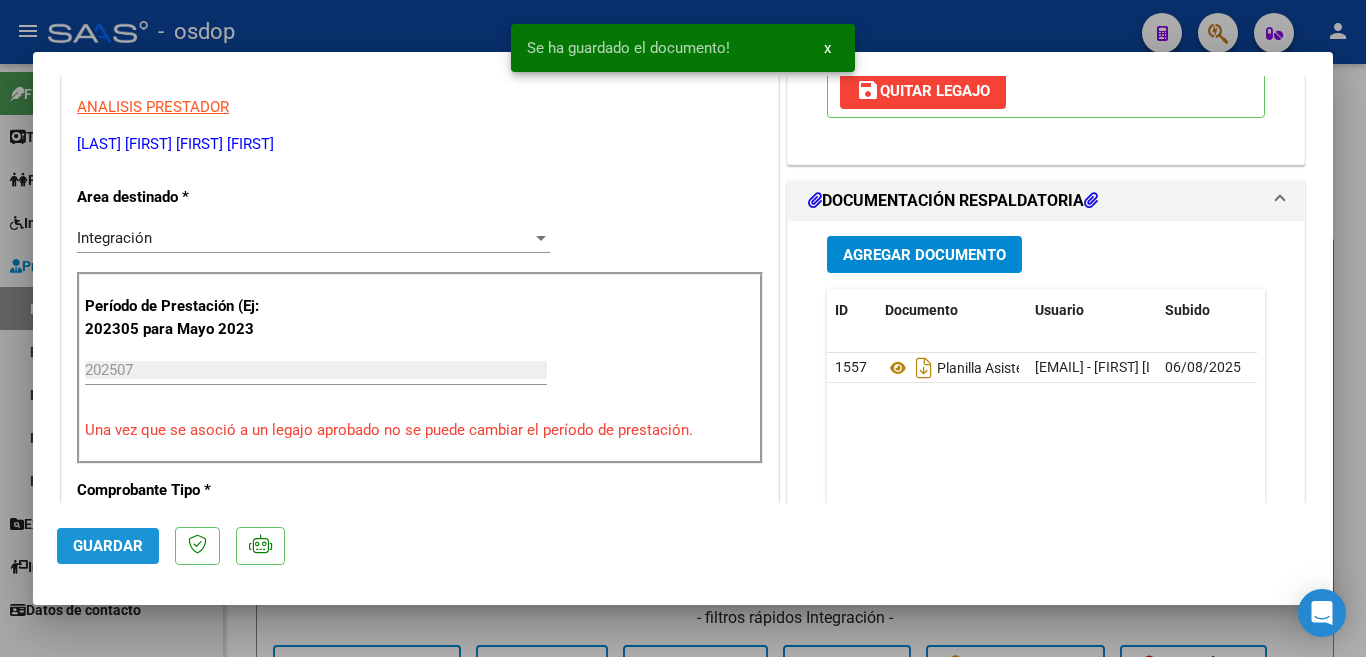 click on "Guardar" 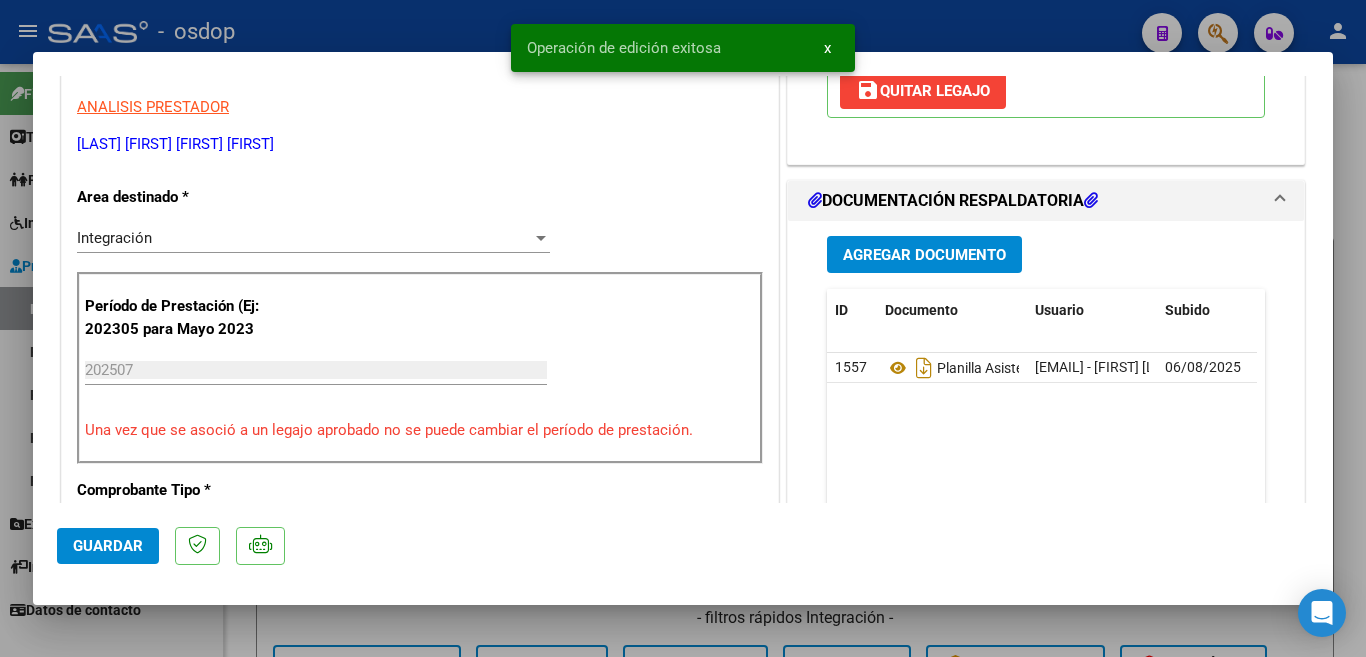 click at bounding box center (683, 328) 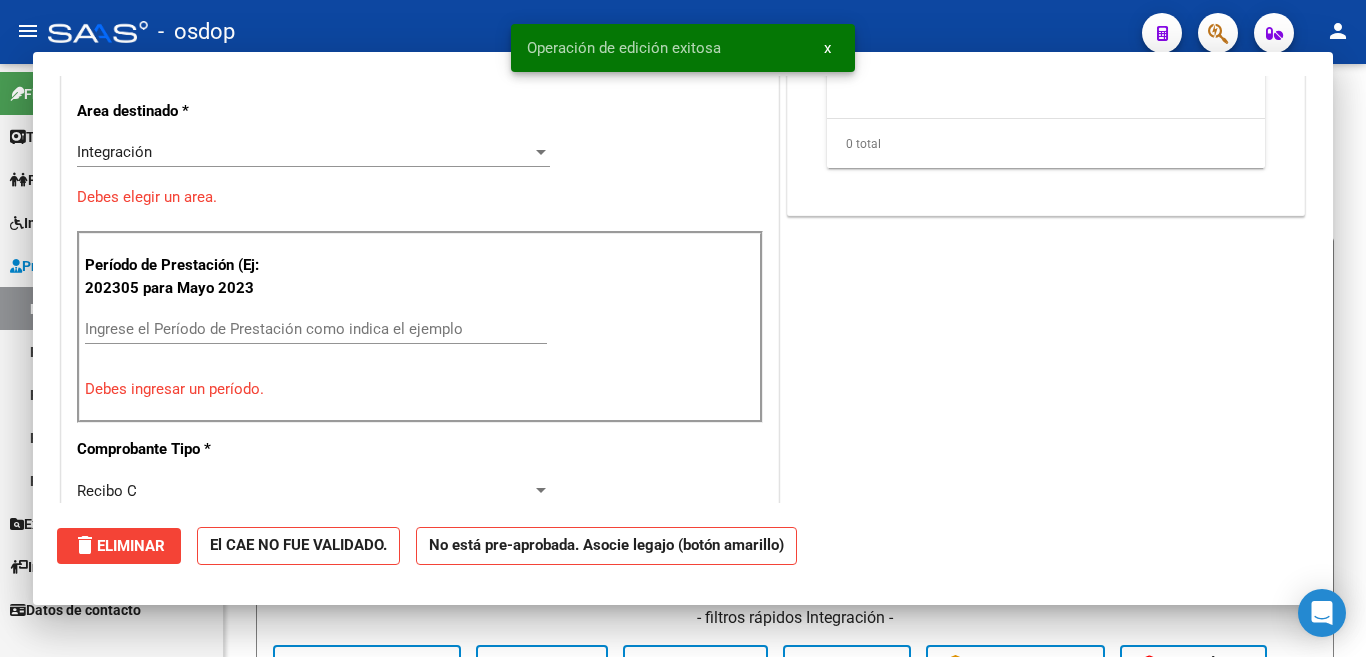 scroll, scrollTop: 0, scrollLeft: 0, axis: both 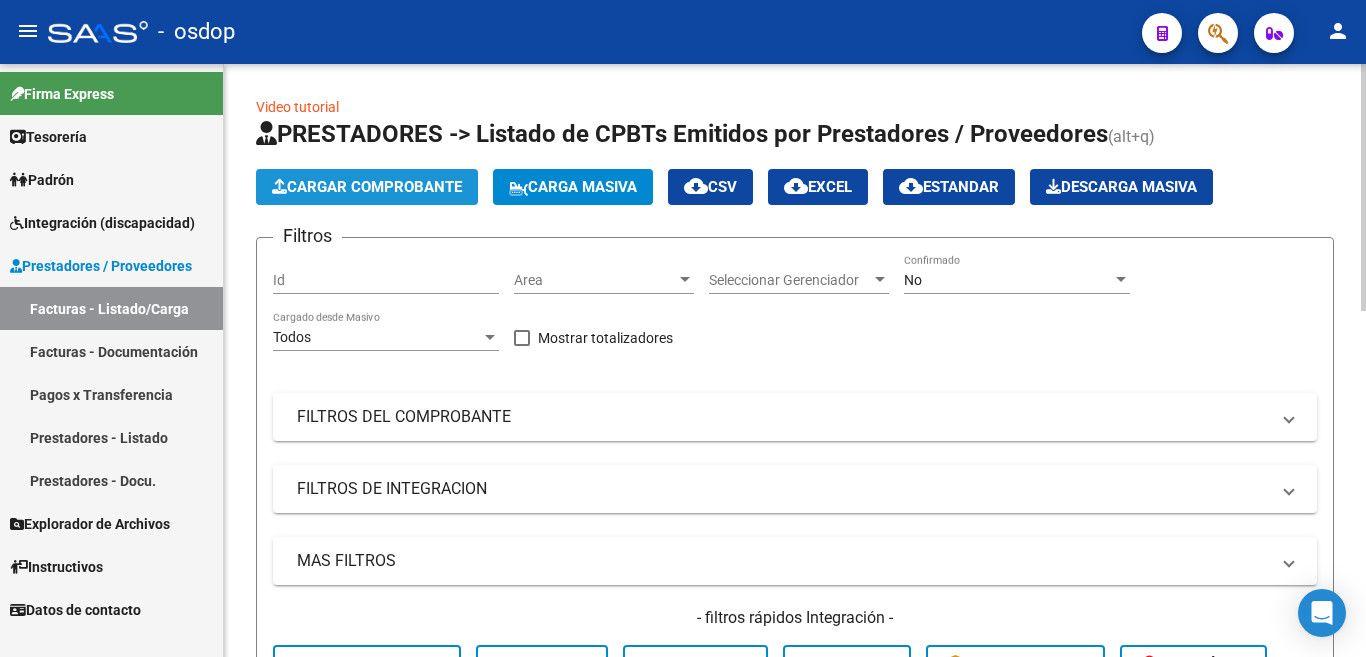 click on "Cargar Comprobante" 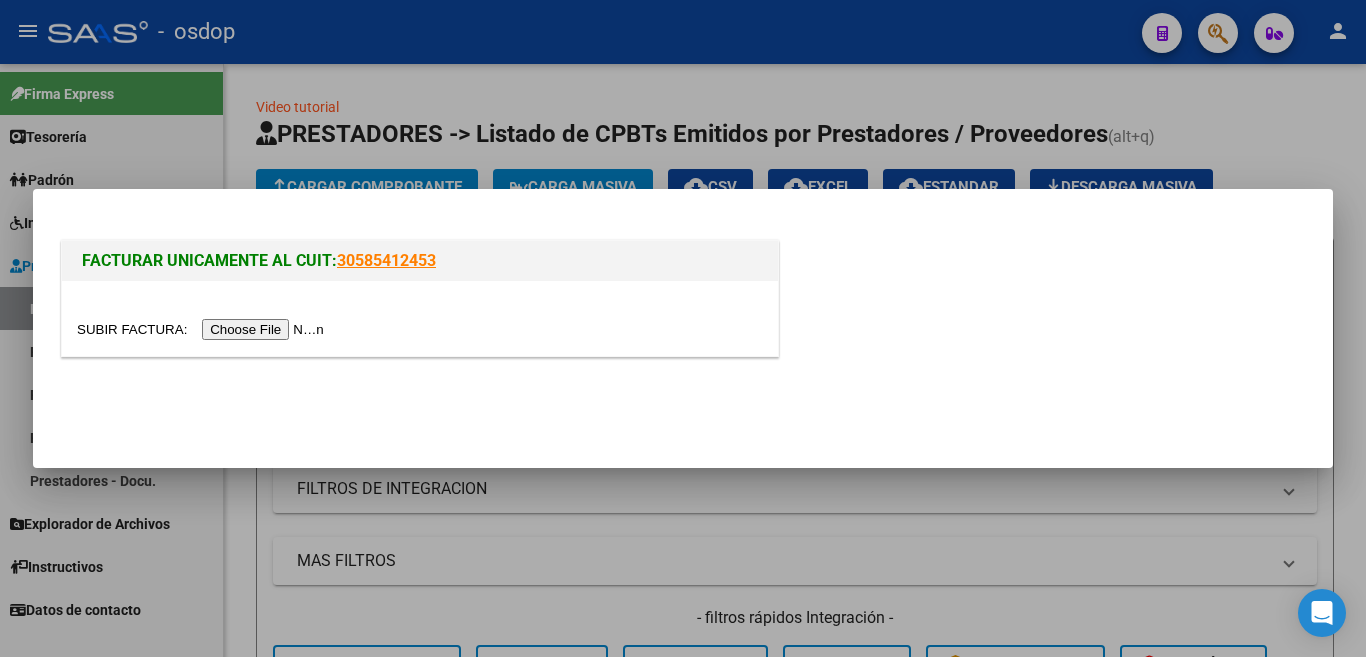 click at bounding box center (203, 329) 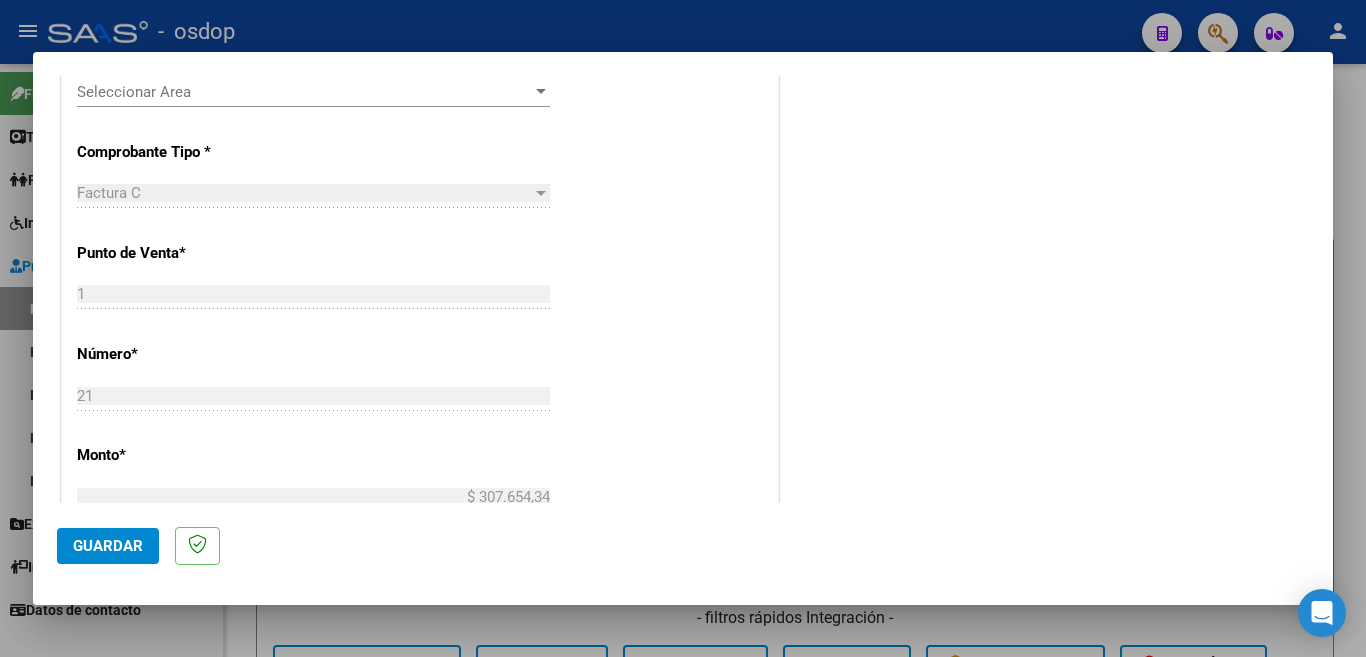 scroll, scrollTop: 300, scrollLeft: 0, axis: vertical 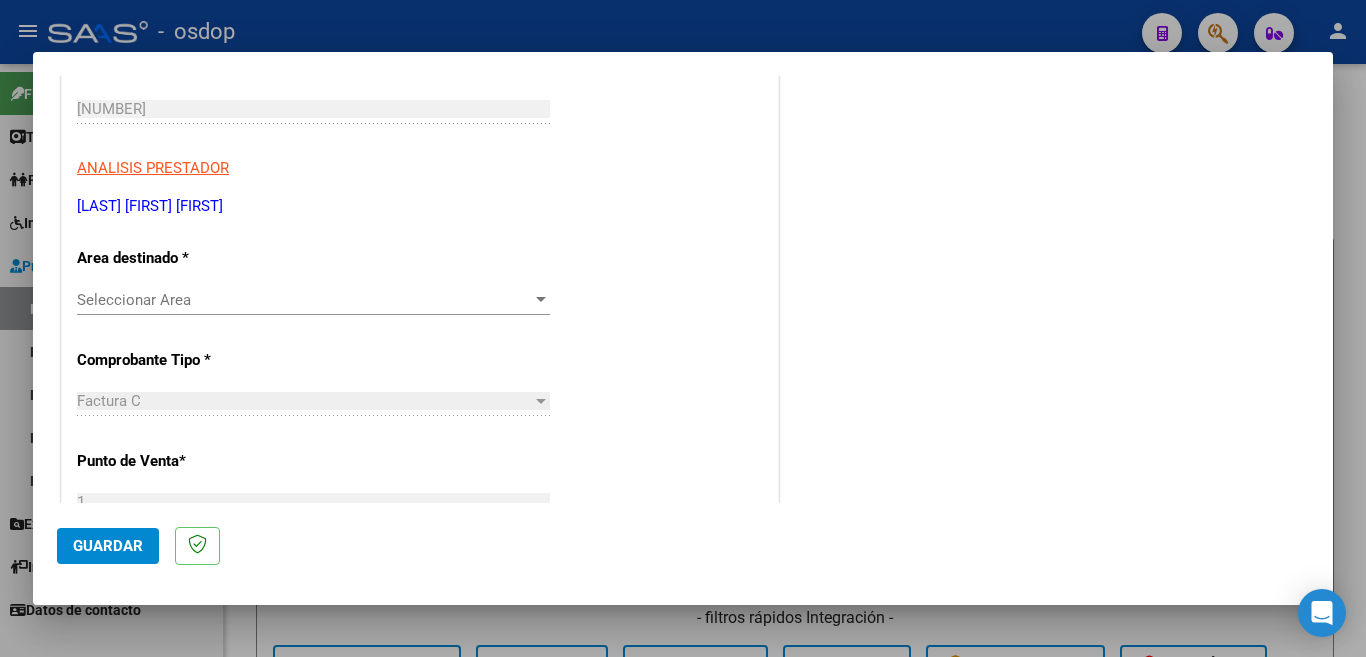 click at bounding box center [541, 300] 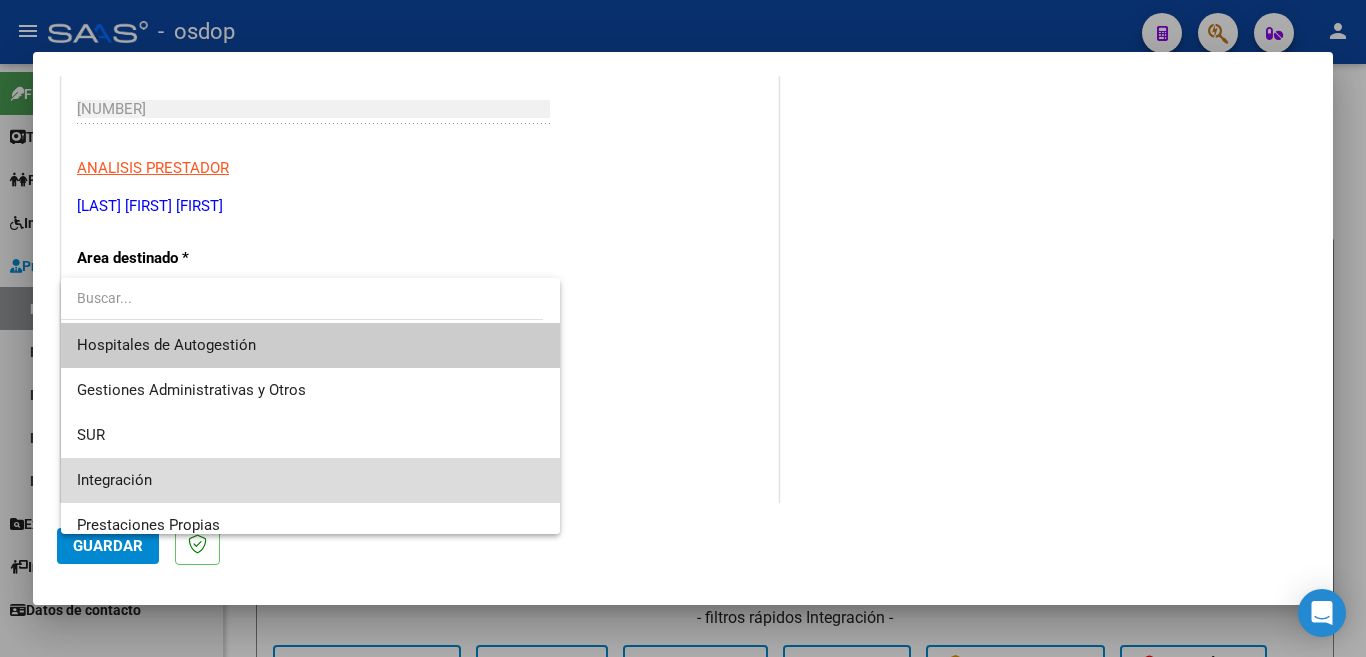 click on "Integración" at bounding box center [310, 480] 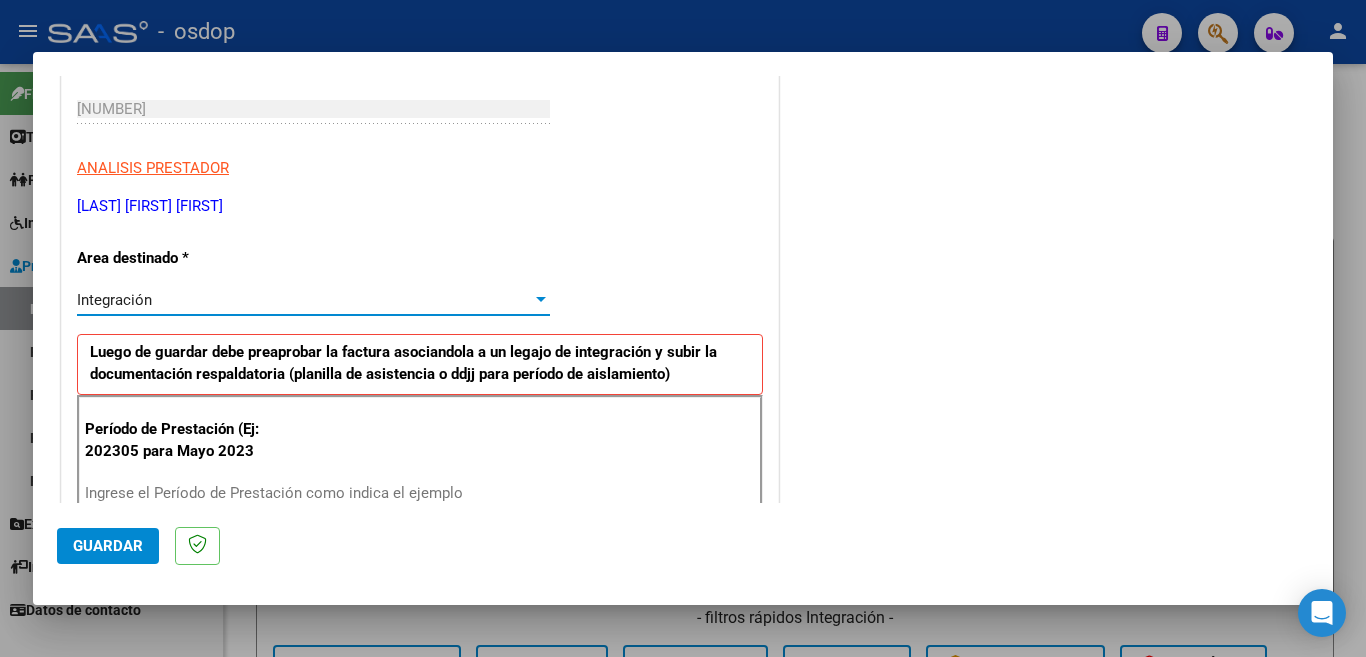 scroll, scrollTop: 400, scrollLeft: 0, axis: vertical 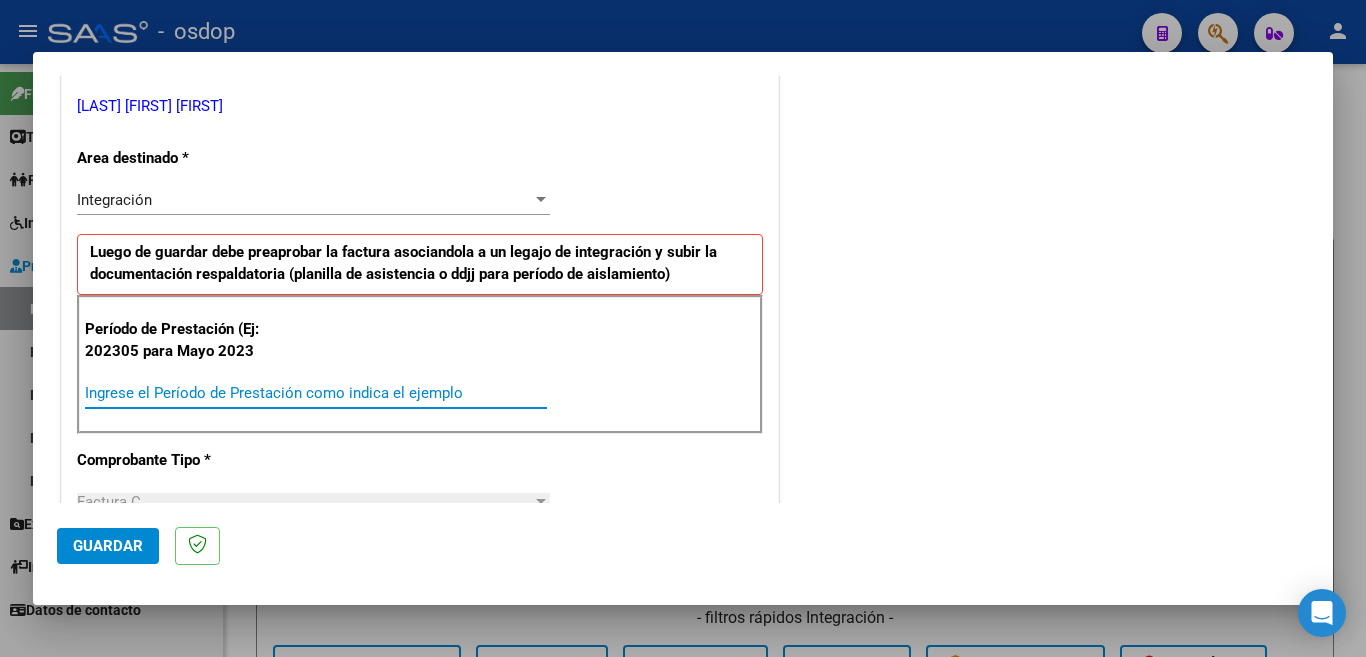 click on "Ingrese el Período de Prestación como indica el ejemplo" at bounding box center (316, 393) 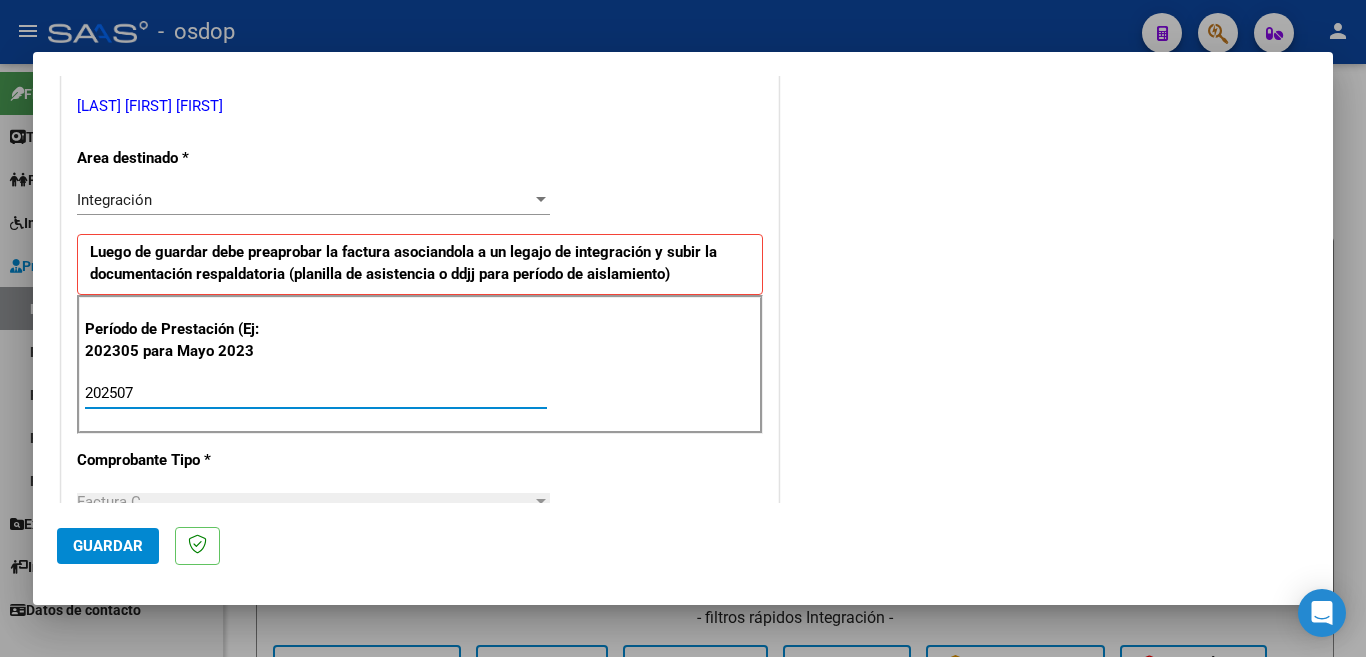 type on "202507" 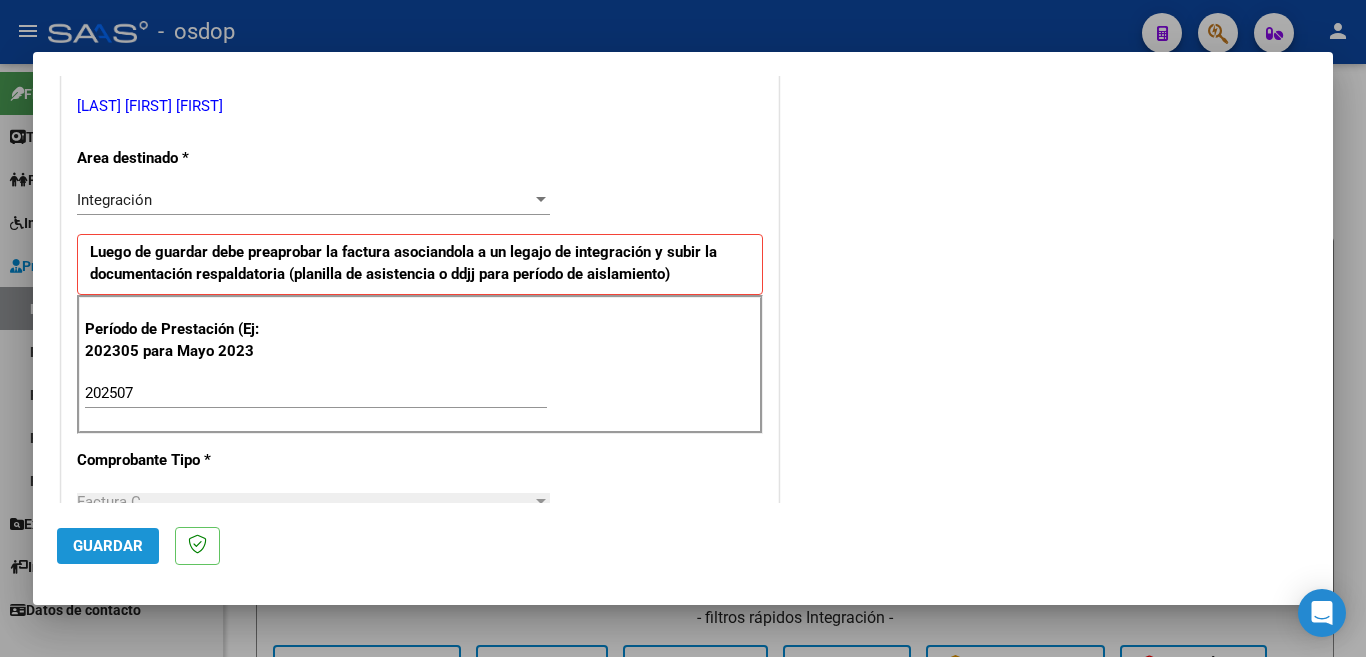 click on "Guardar" 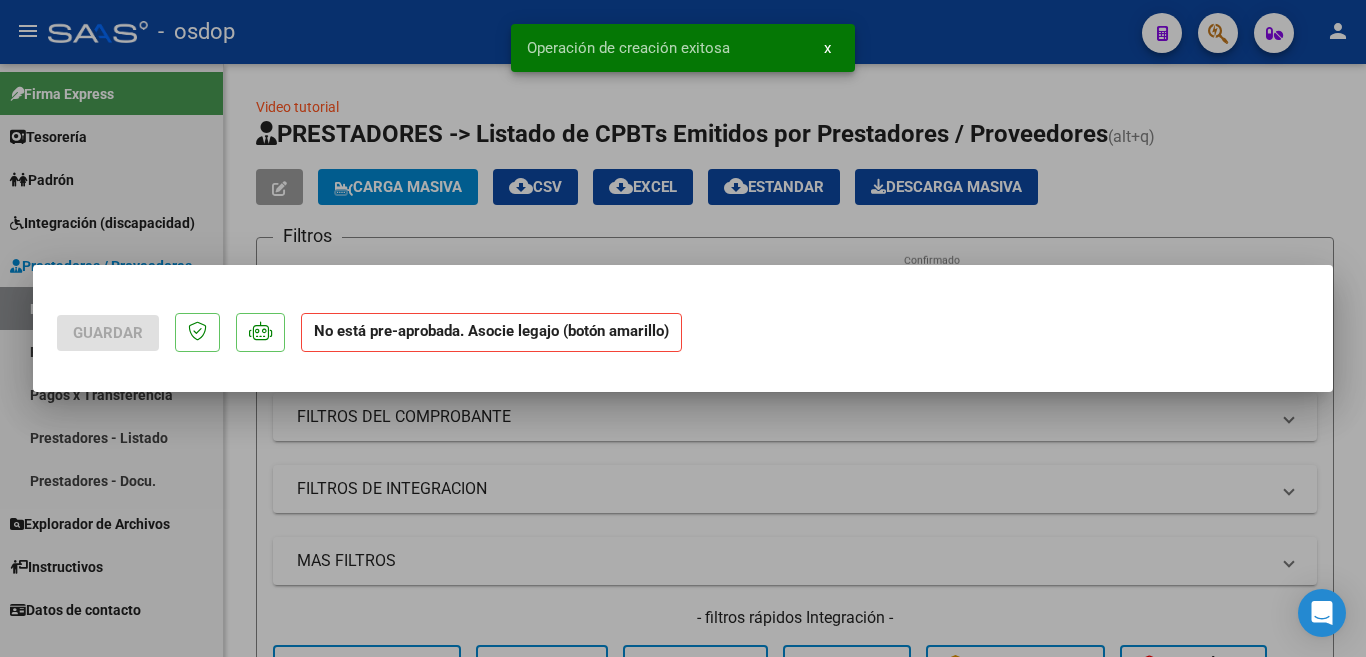 scroll, scrollTop: 0, scrollLeft: 0, axis: both 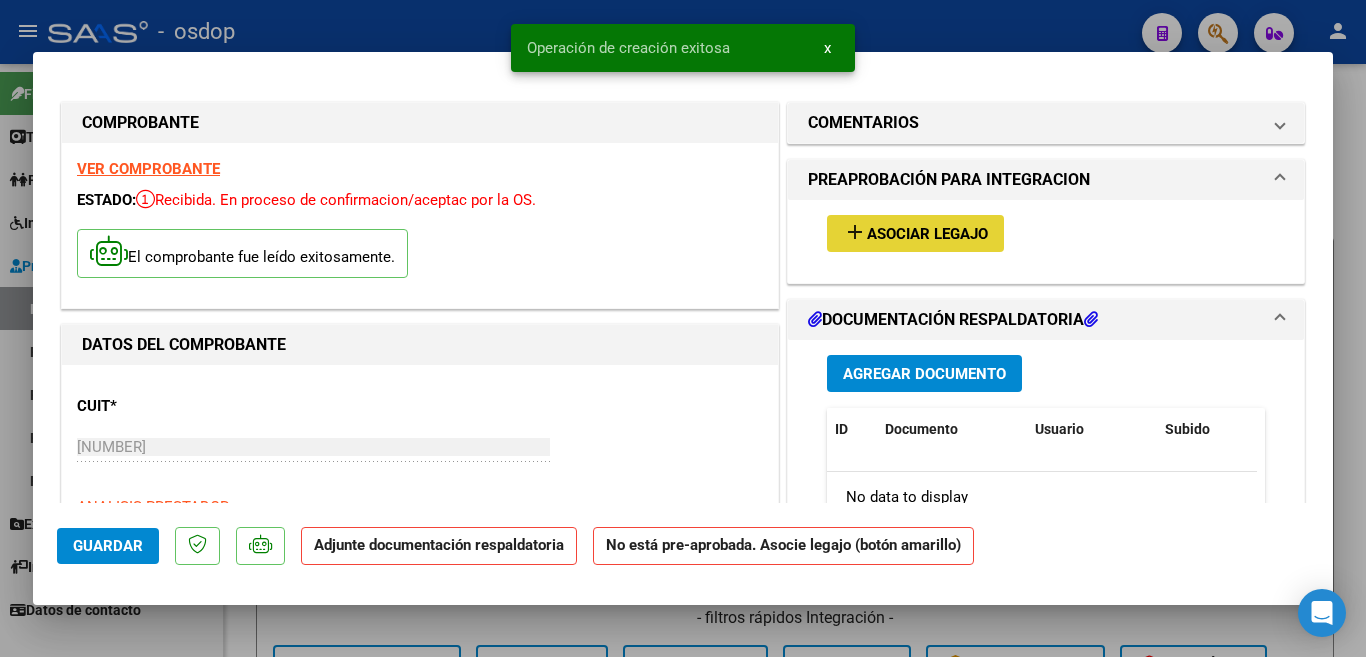 click on "Asociar Legajo" at bounding box center (927, 234) 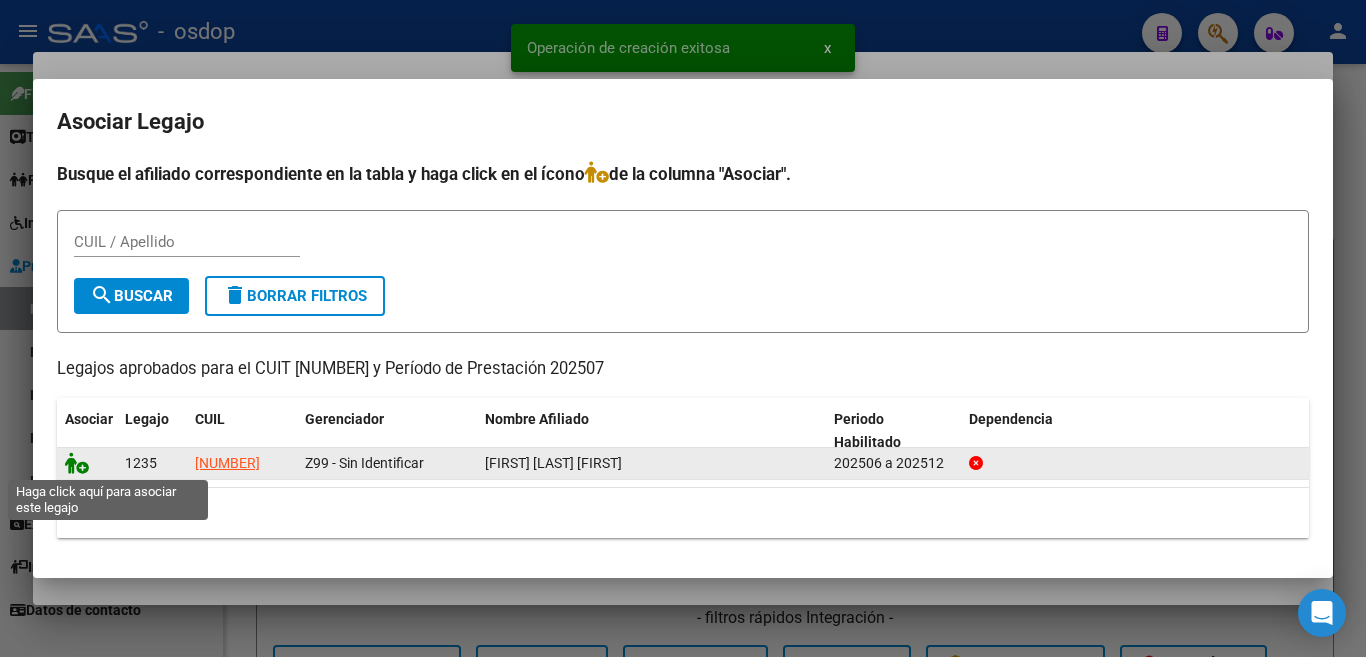 click 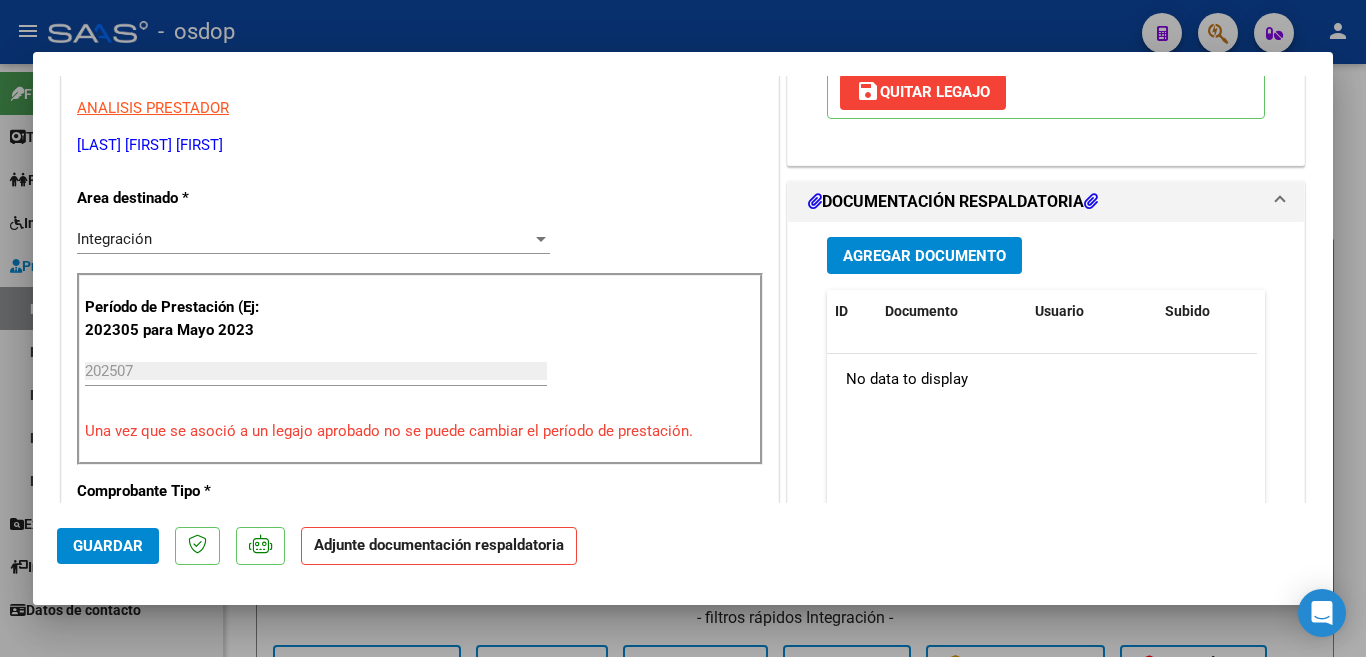 scroll, scrollTop: 400, scrollLeft: 0, axis: vertical 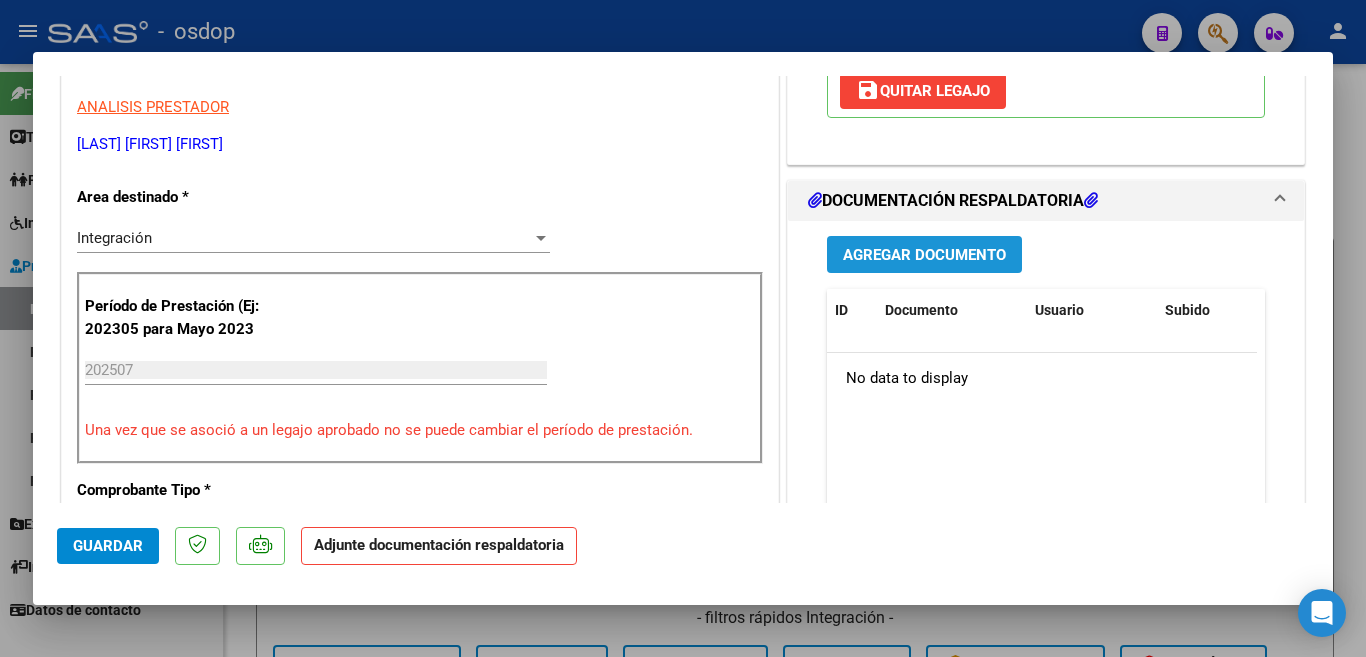 click on "Agregar Documento" at bounding box center [924, 255] 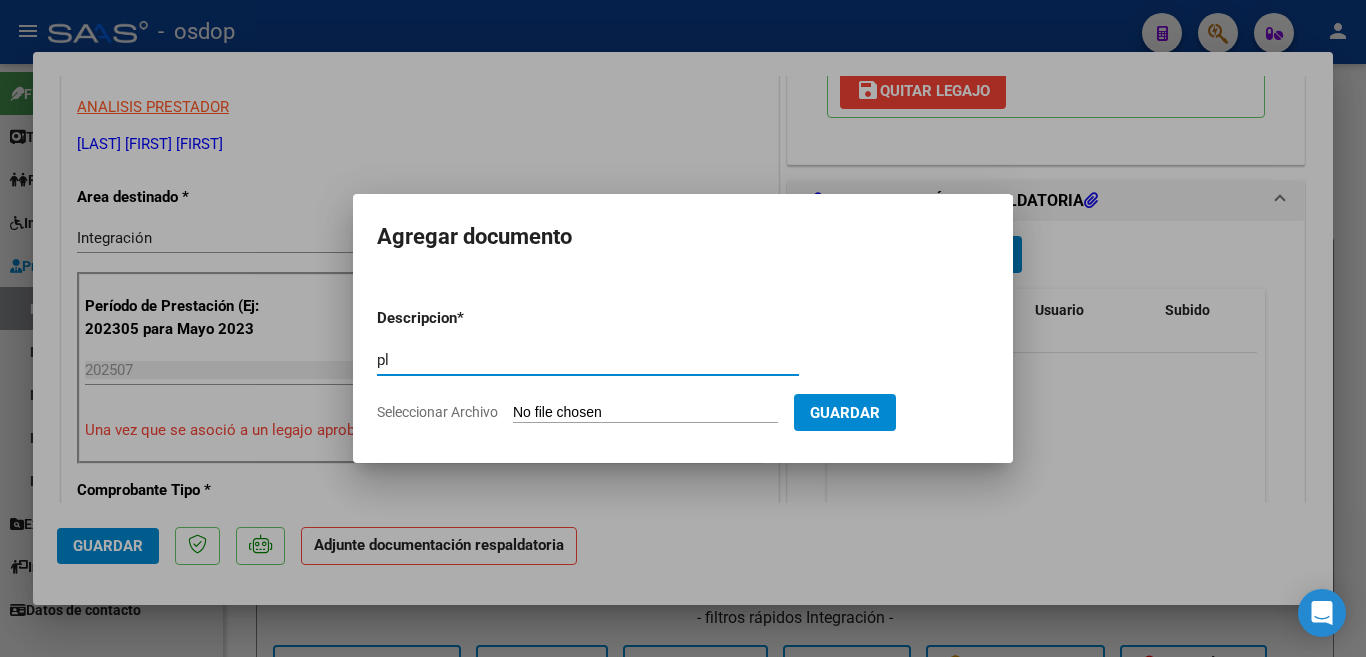 type on "Planilla Asistencia" 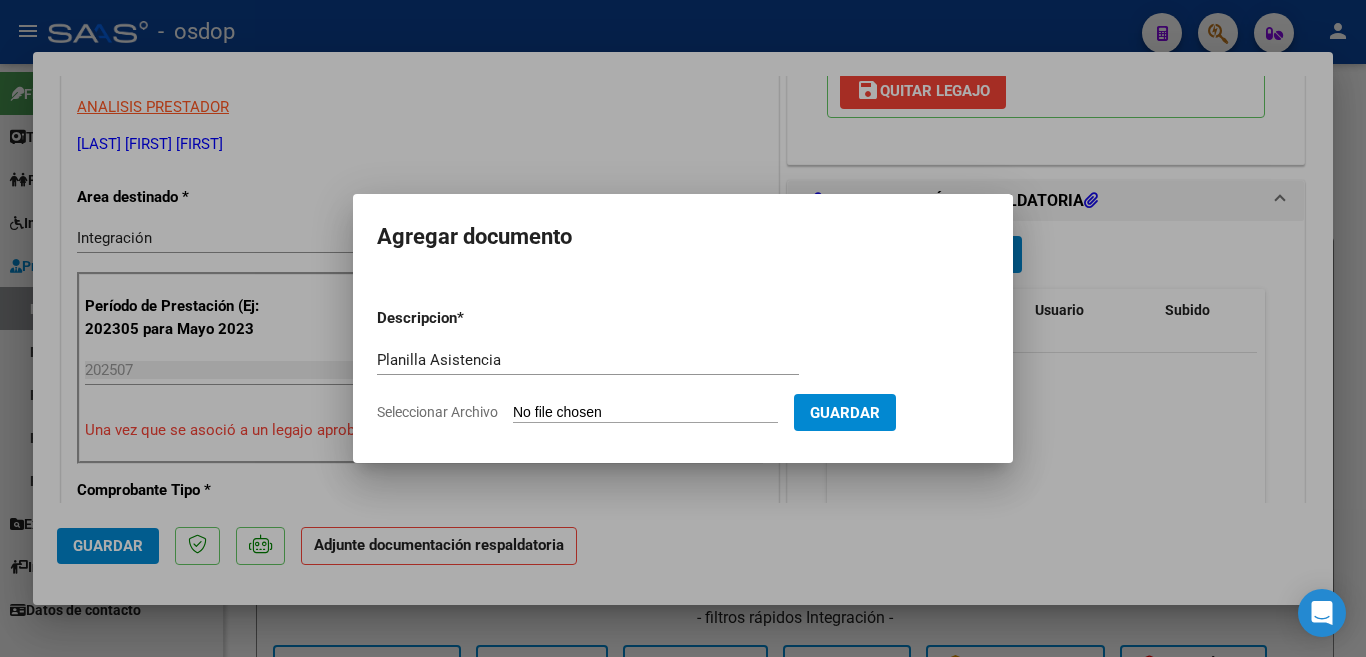 click on "Seleccionar Archivo" at bounding box center (645, 413) 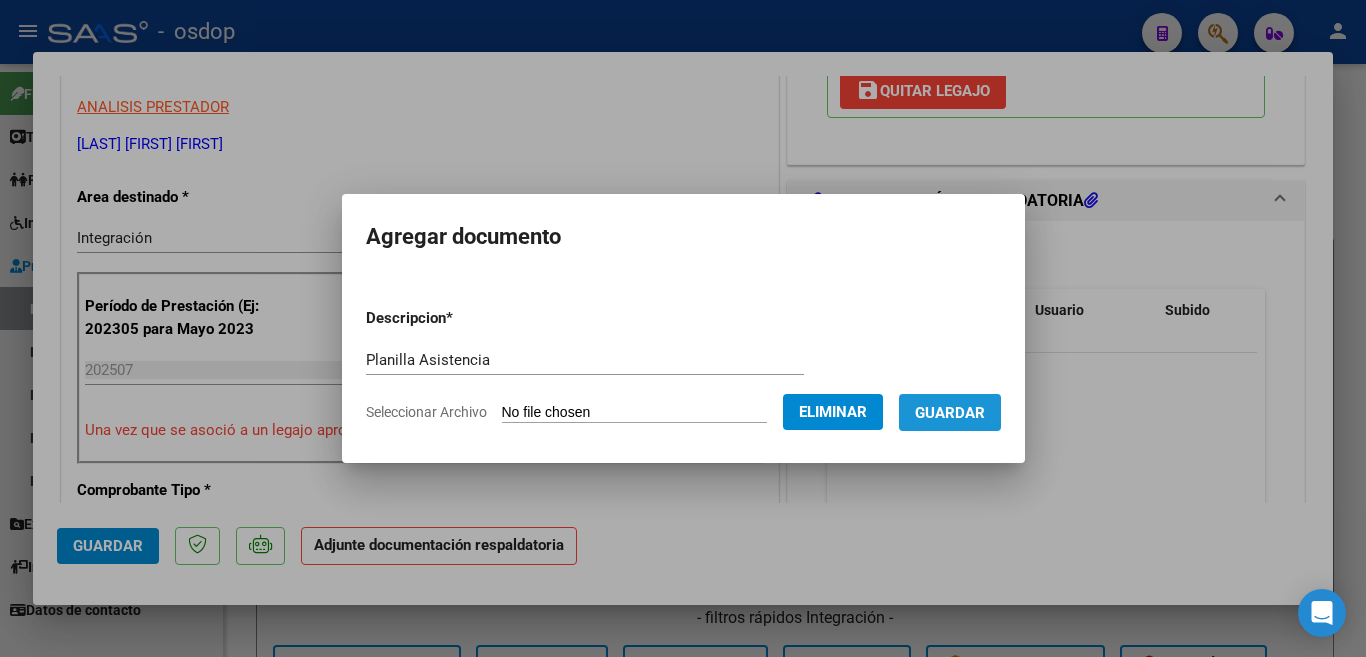 click on "Guardar" at bounding box center (950, 412) 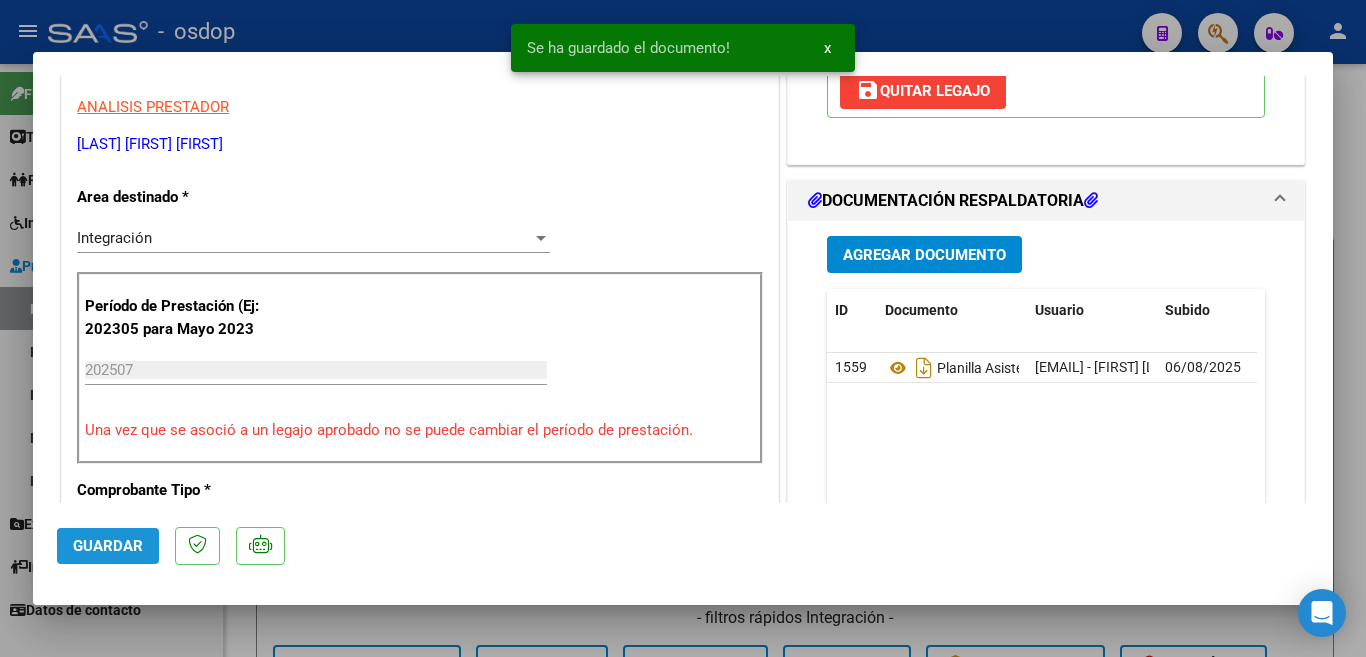 click on "Guardar" 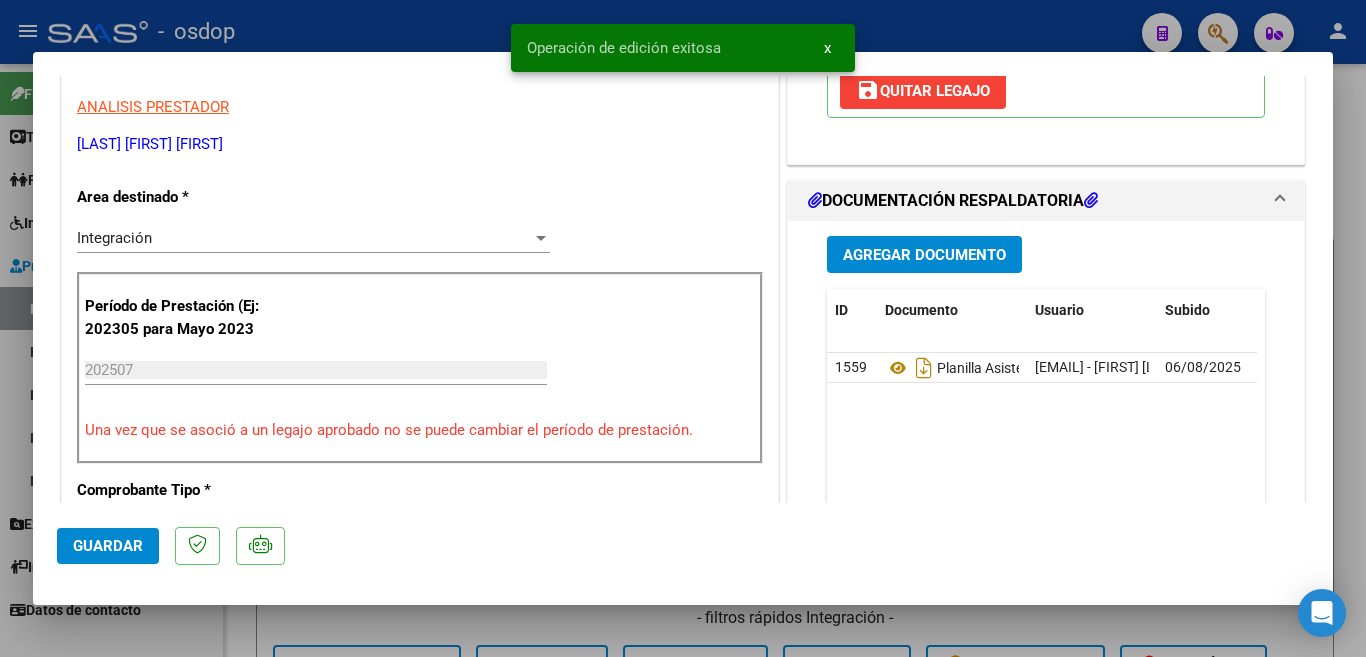 click at bounding box center [683, 328] 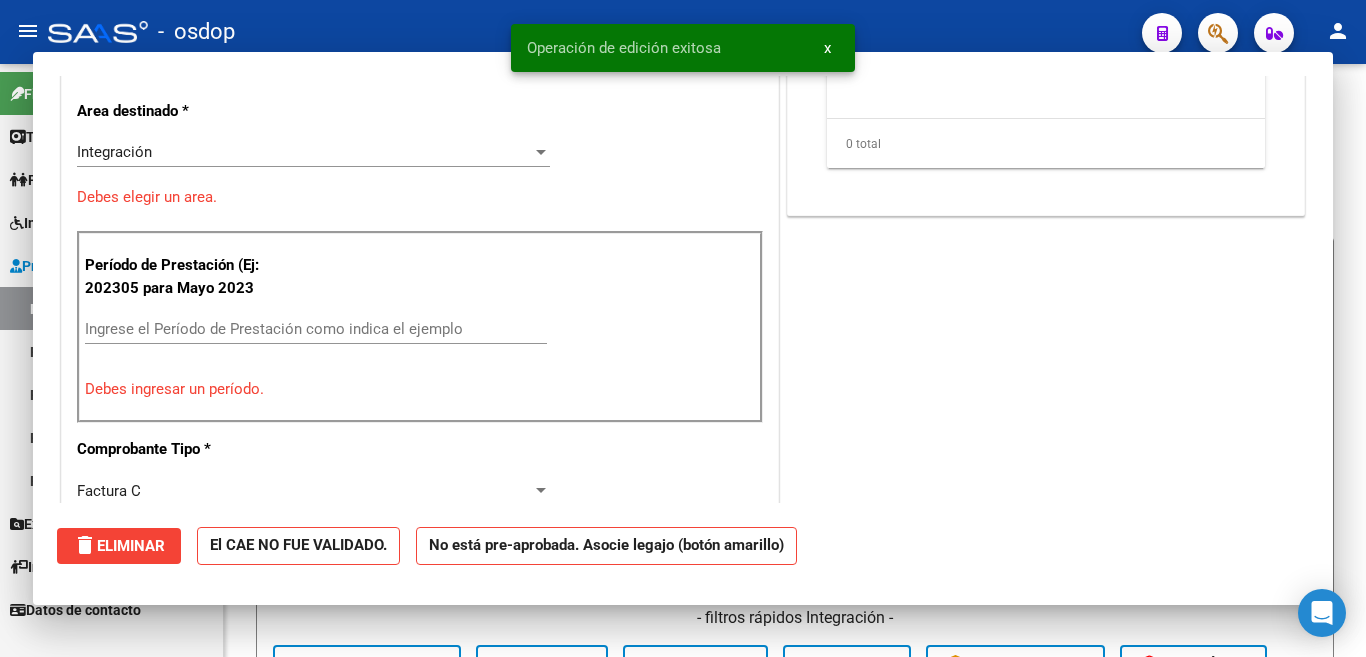scroll, scrollTop: 339, scrollLeft: 0, axis: vertical 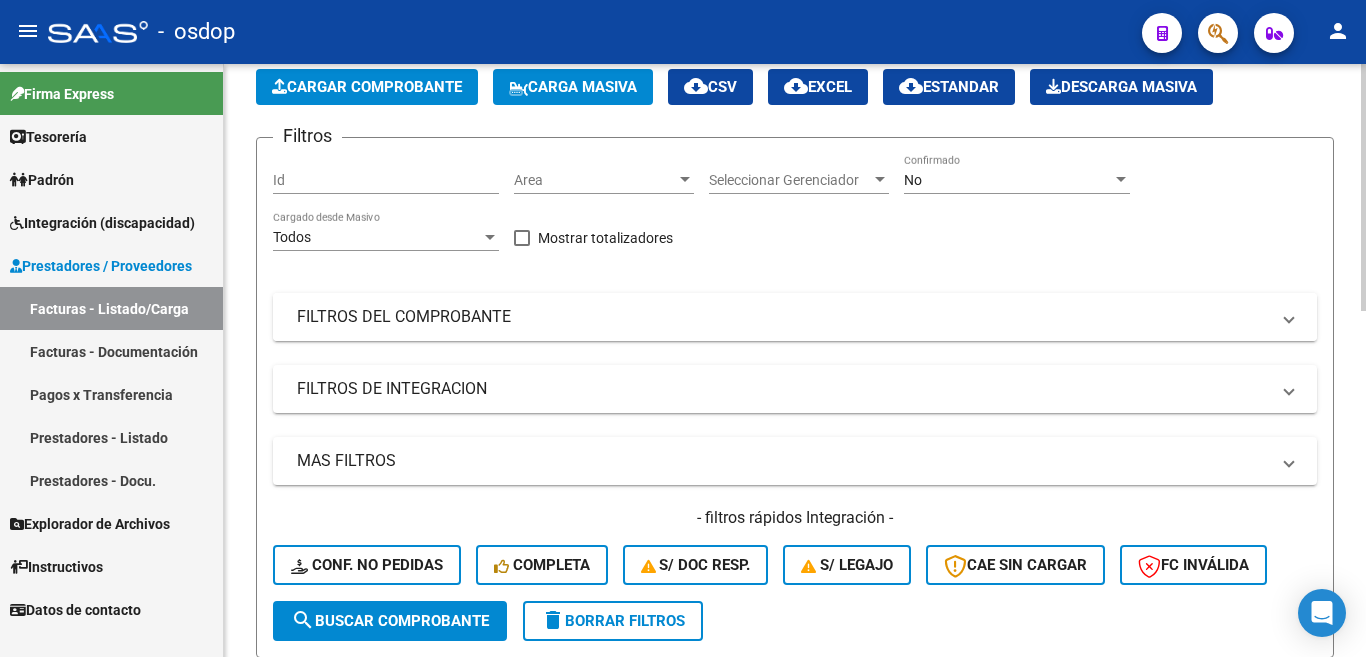 click on "FILTROS DEL COMPROBANTE" at bounding box center [783, 317] 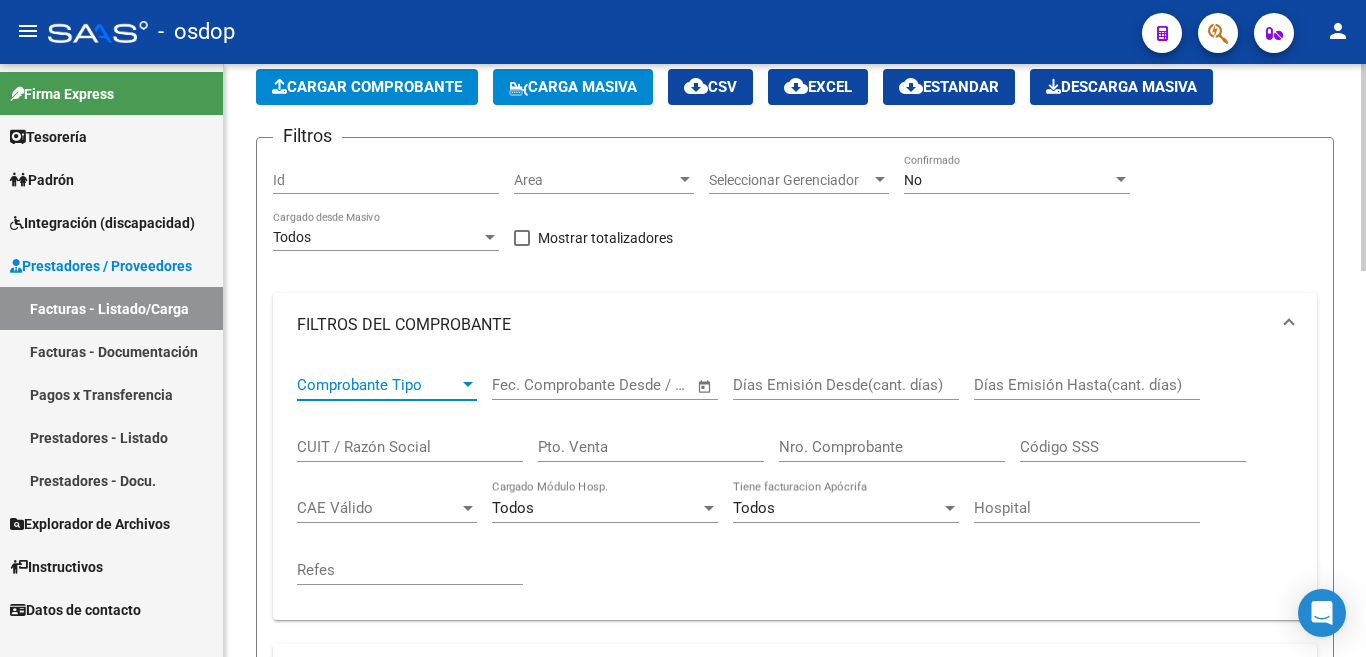 click on "Comprobante Tipo" at bounding box center (378, 385) 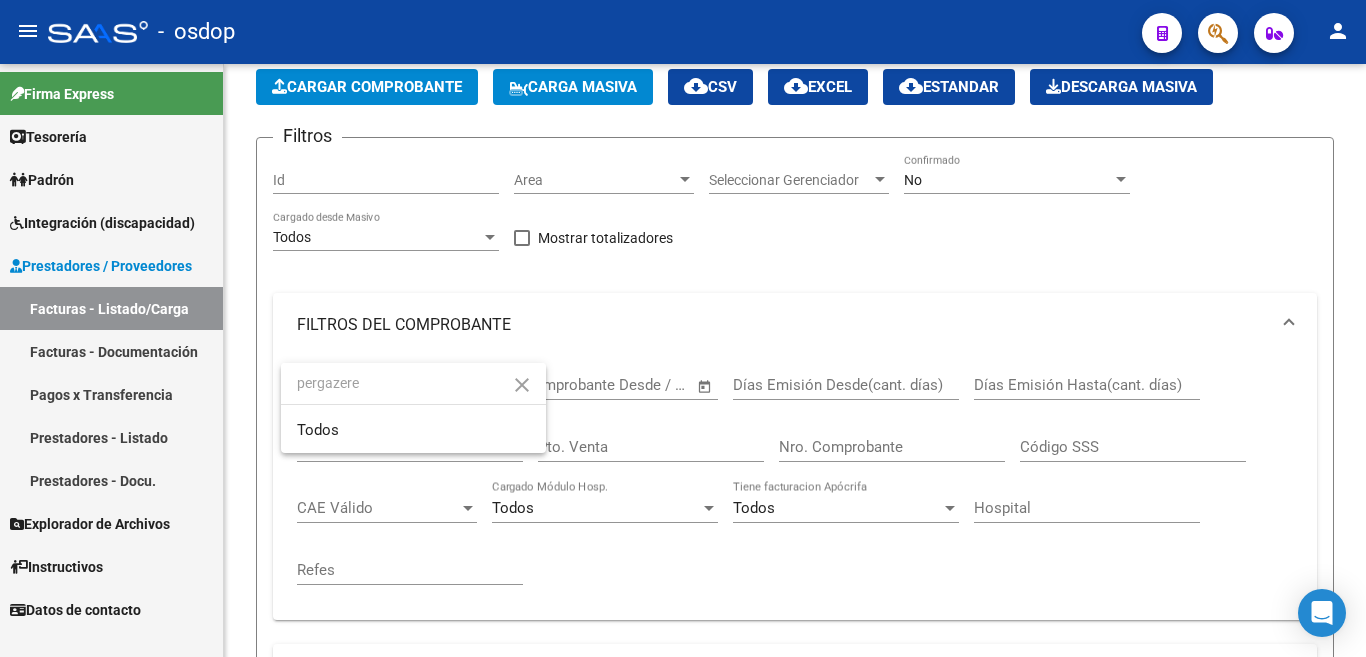 type on "pergazere" 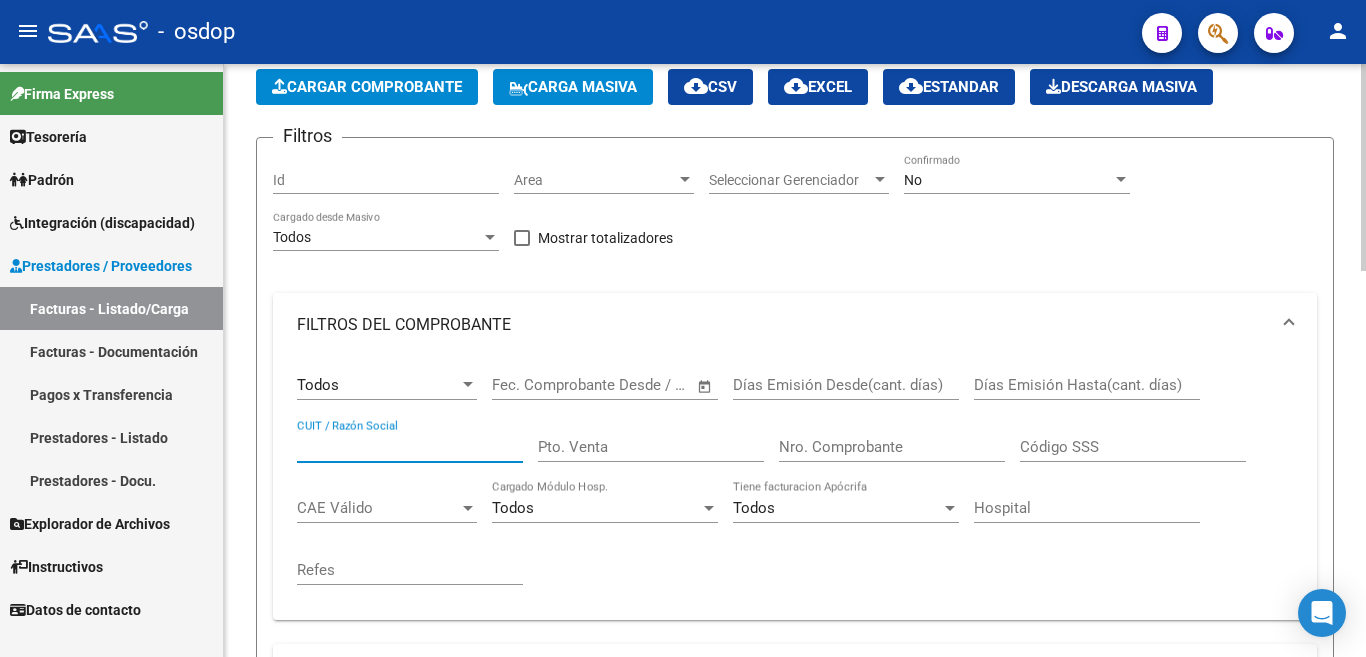 click on "CUIT / Razón Social" at bounding box center [410, 447] 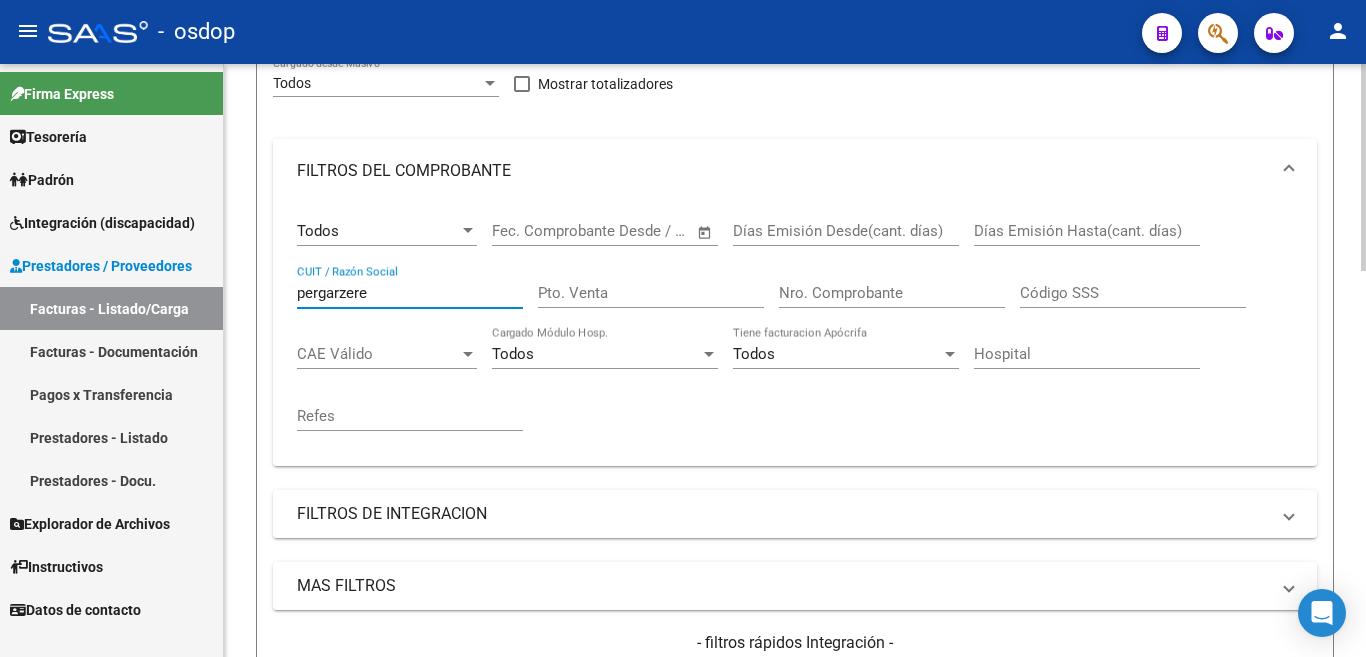 scroll, scrollTop: 500, scrollLeft: 0, axis: vertical 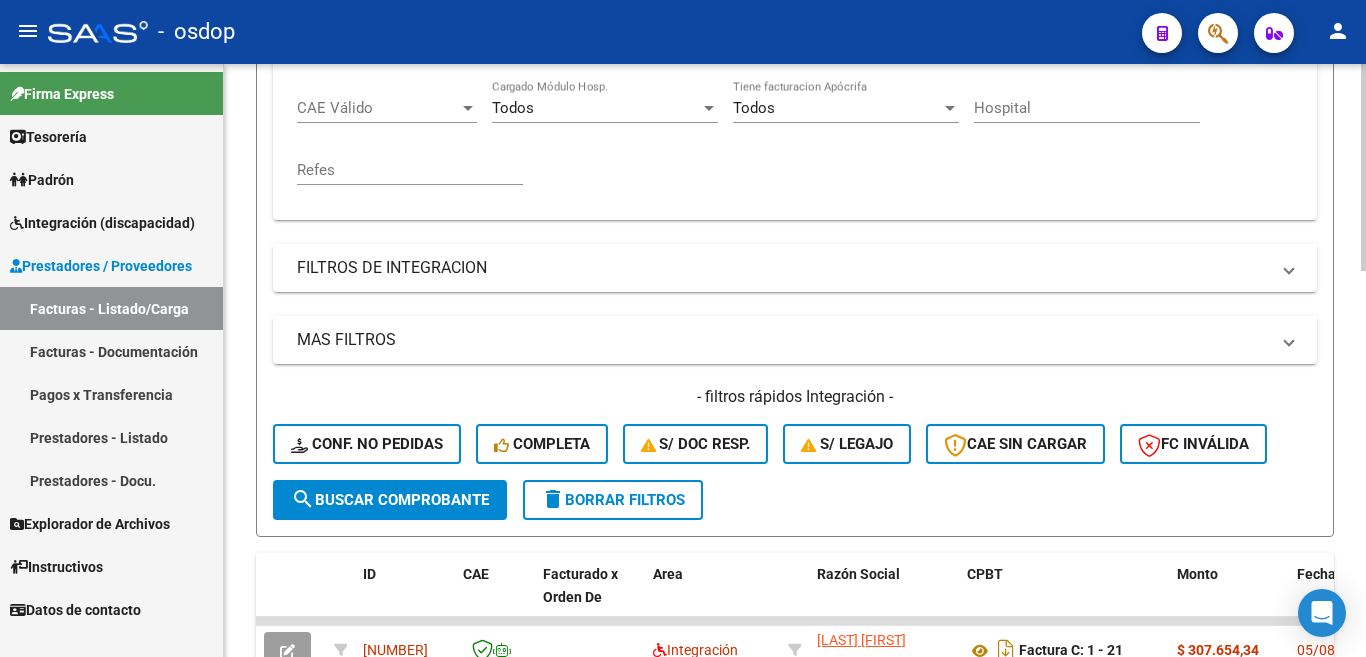 click on "search  Buscar Comprobante" 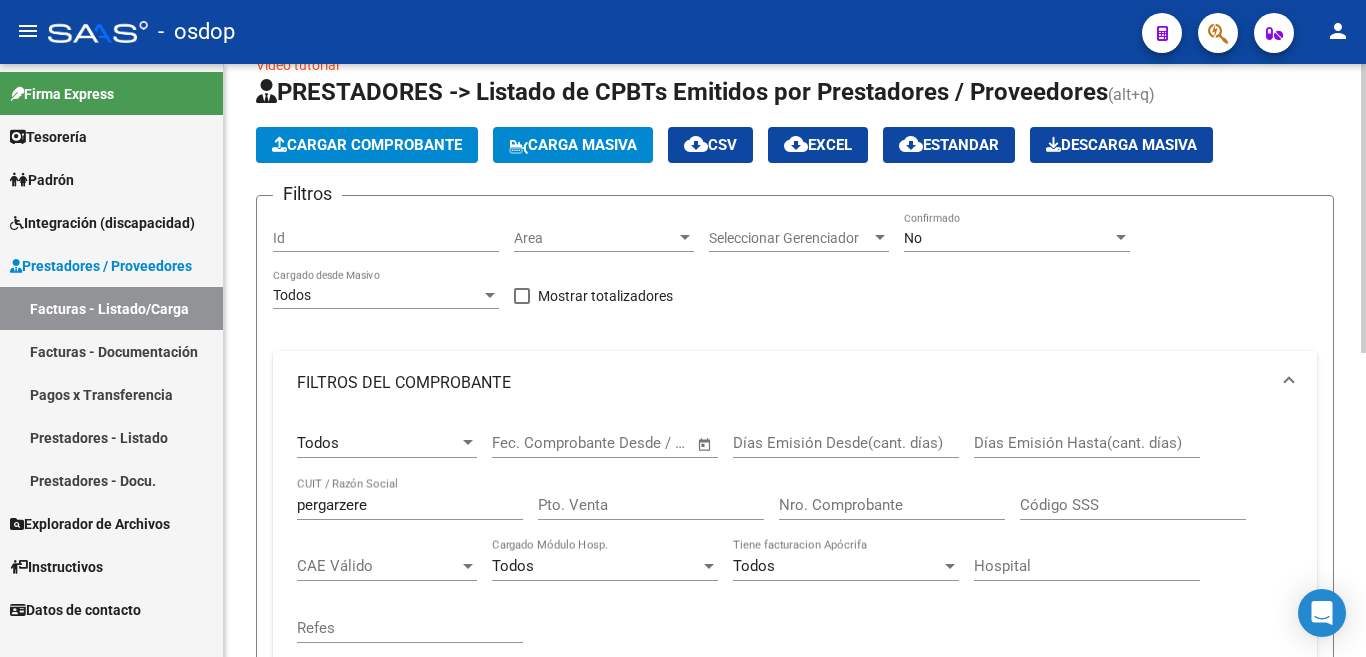 scroll, scrollTop: 25, scrollLeft: 0, axis: vertical 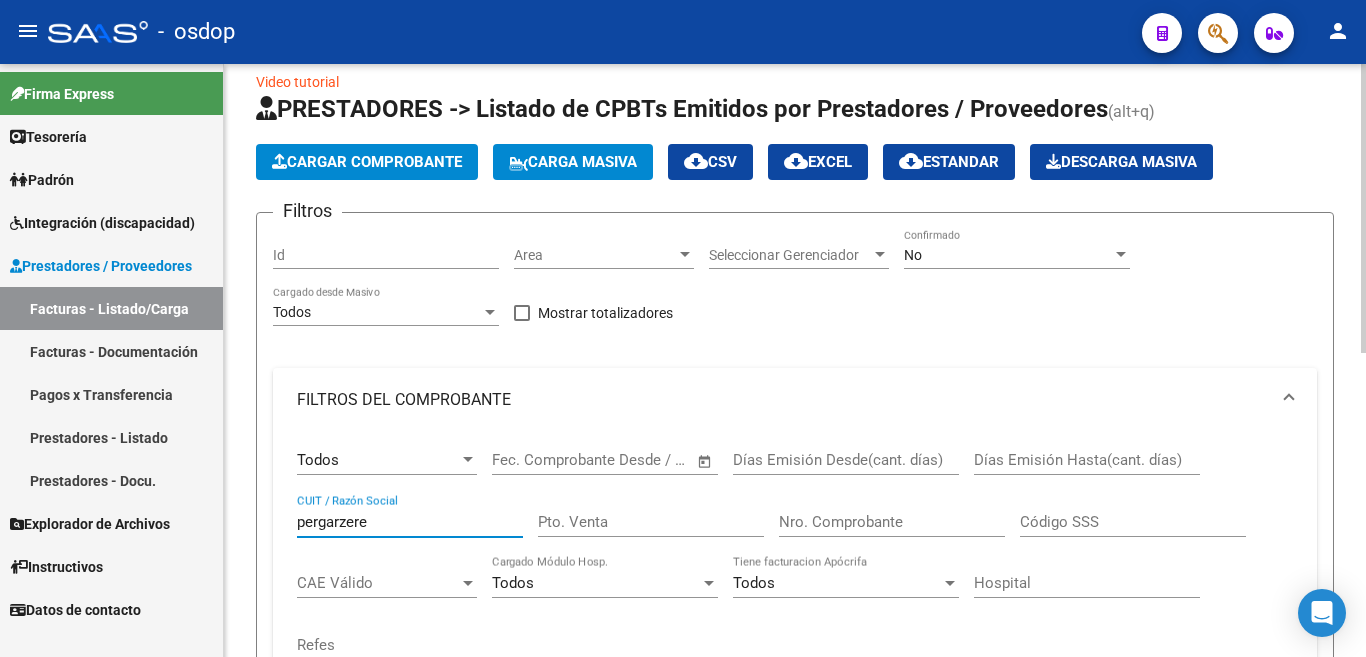 drag, startPoint x: 379, startPoint y: 526, endPoint x: 249, endPoint y: 511, distance: 130.86252 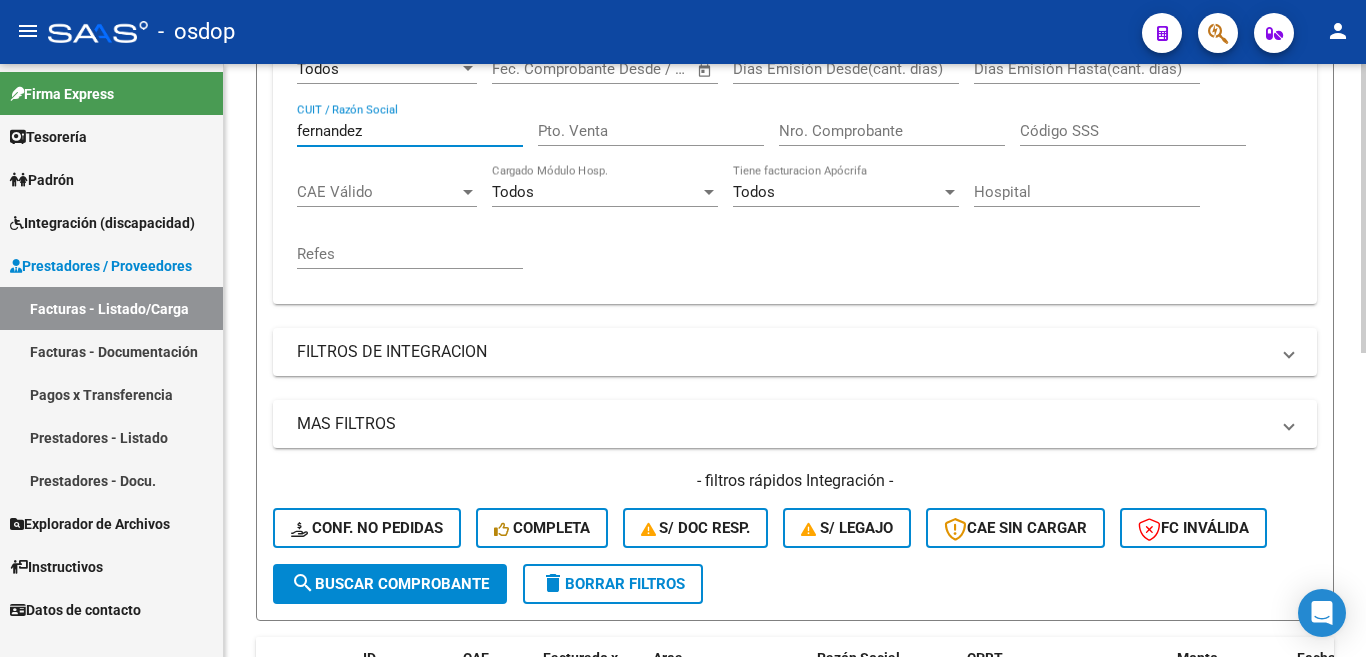 scroll, scrollTop: 425, scrollLeft: 0, axis: vertical 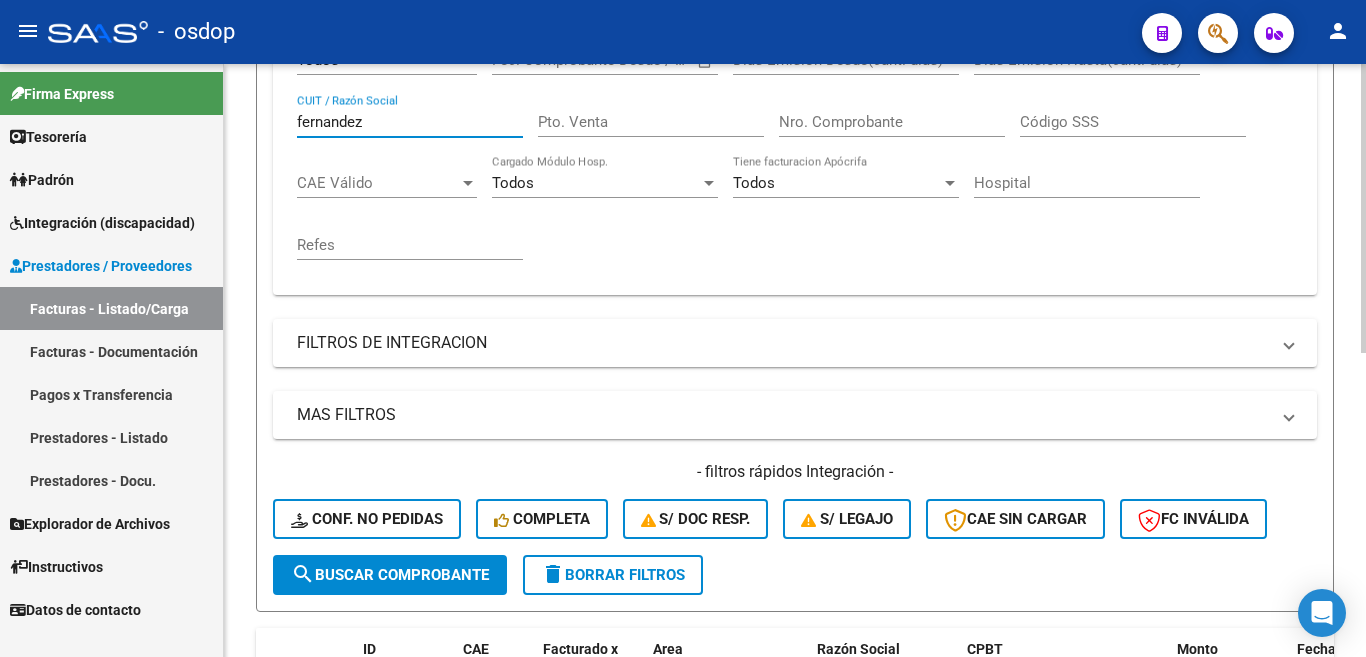 type on "fernandez" 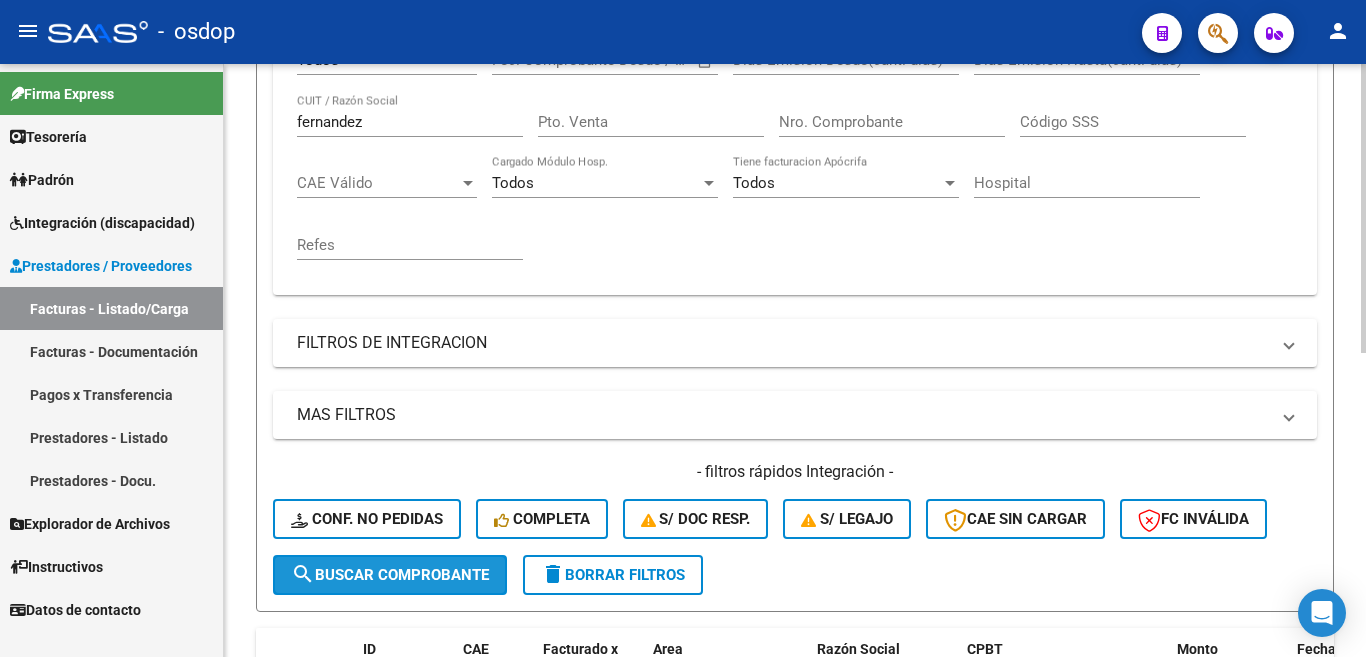click on "search  Buscar Comprobante" 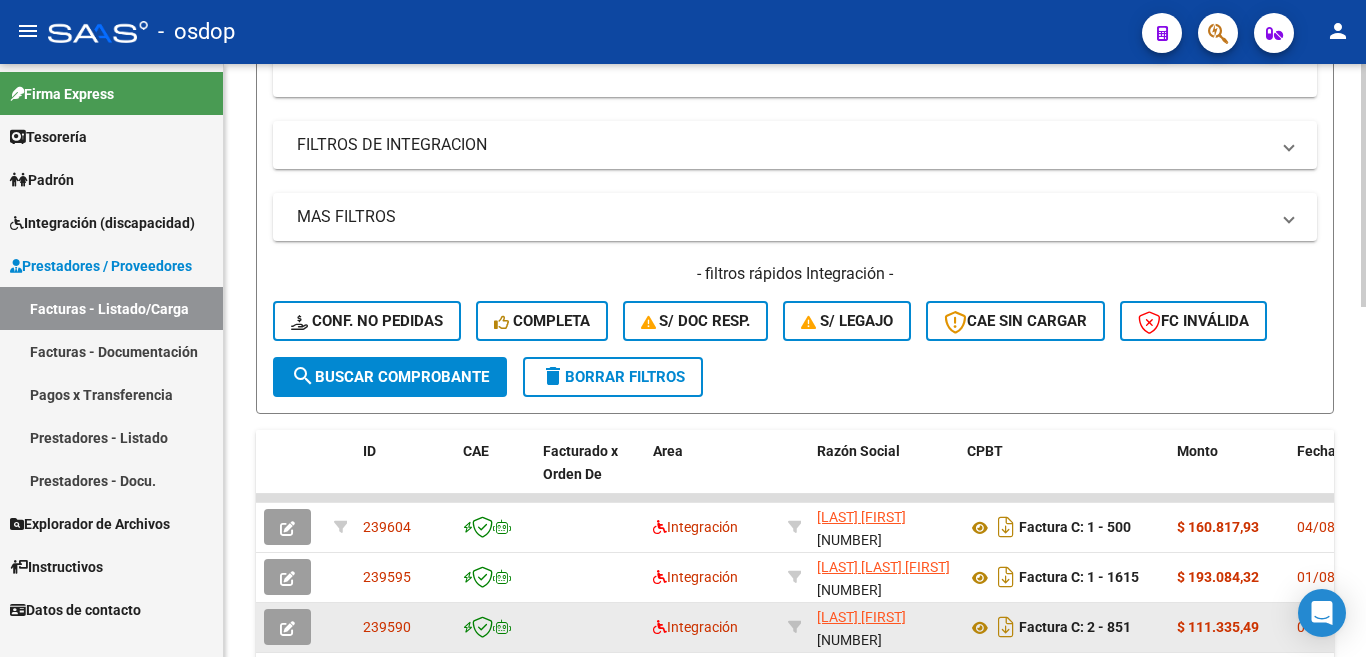 scroll, scrollTop: 857, scrollLeft: 0, axis: vertical 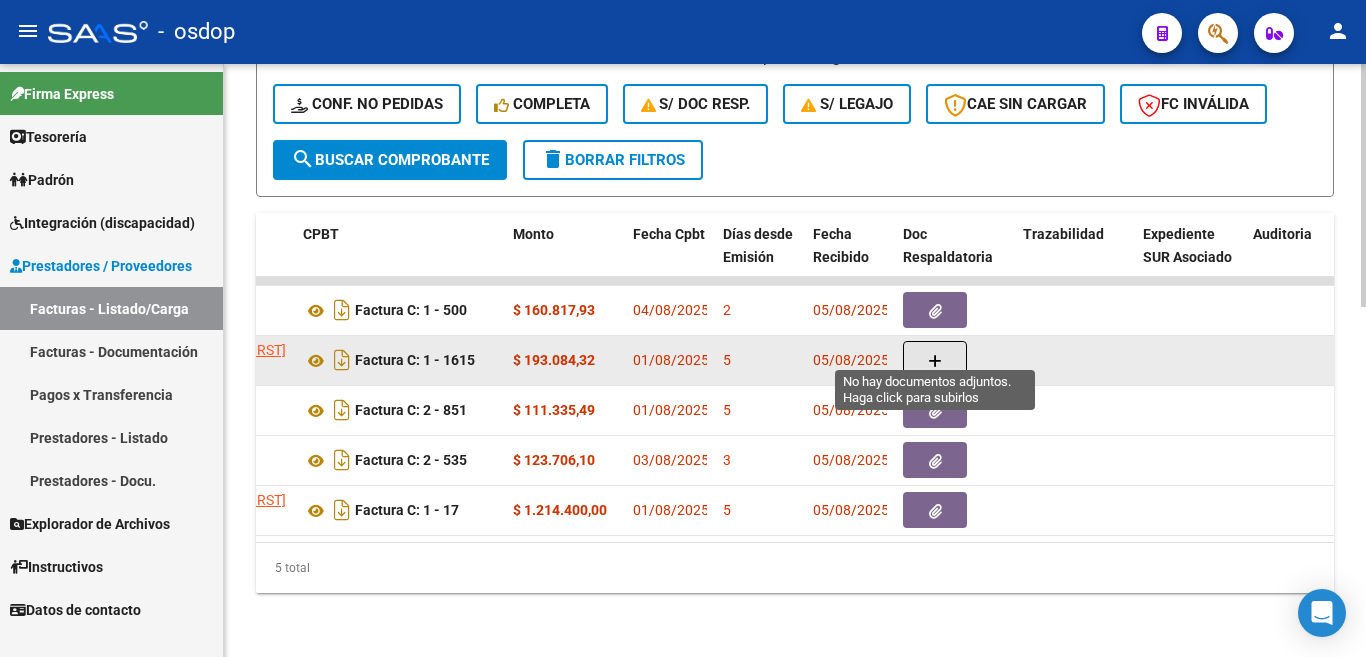 click 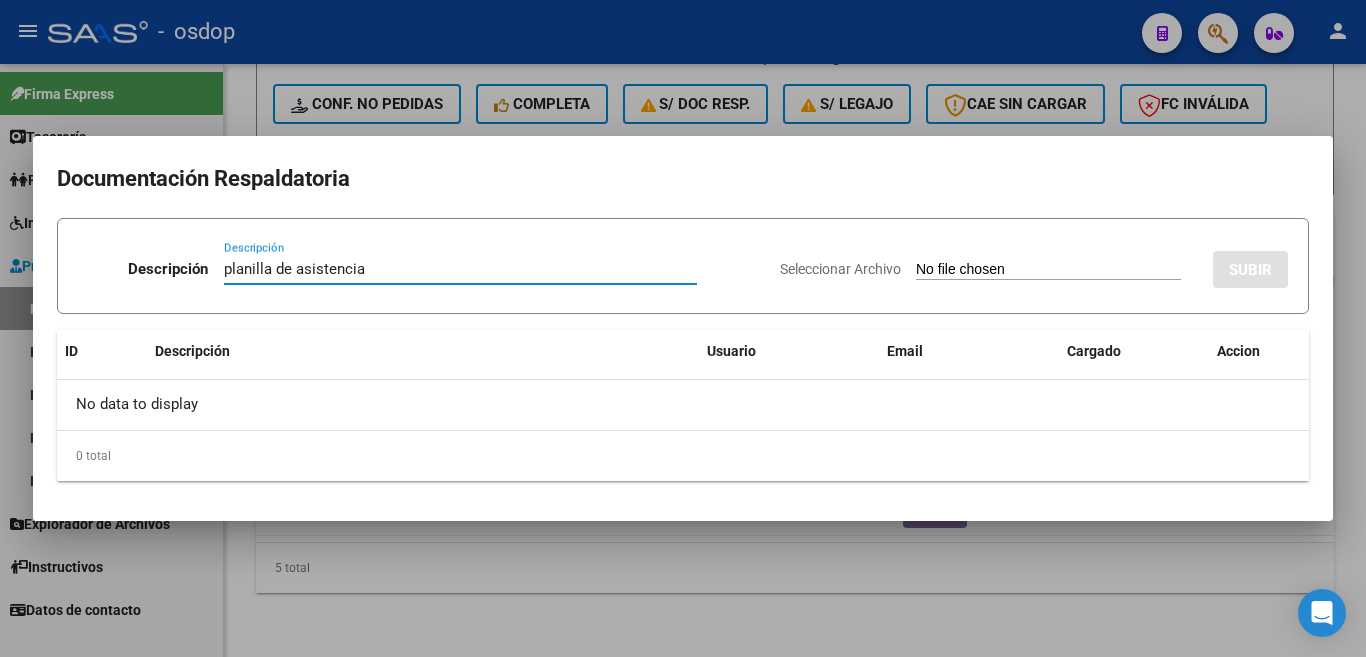 type on "planilla de asistencia" 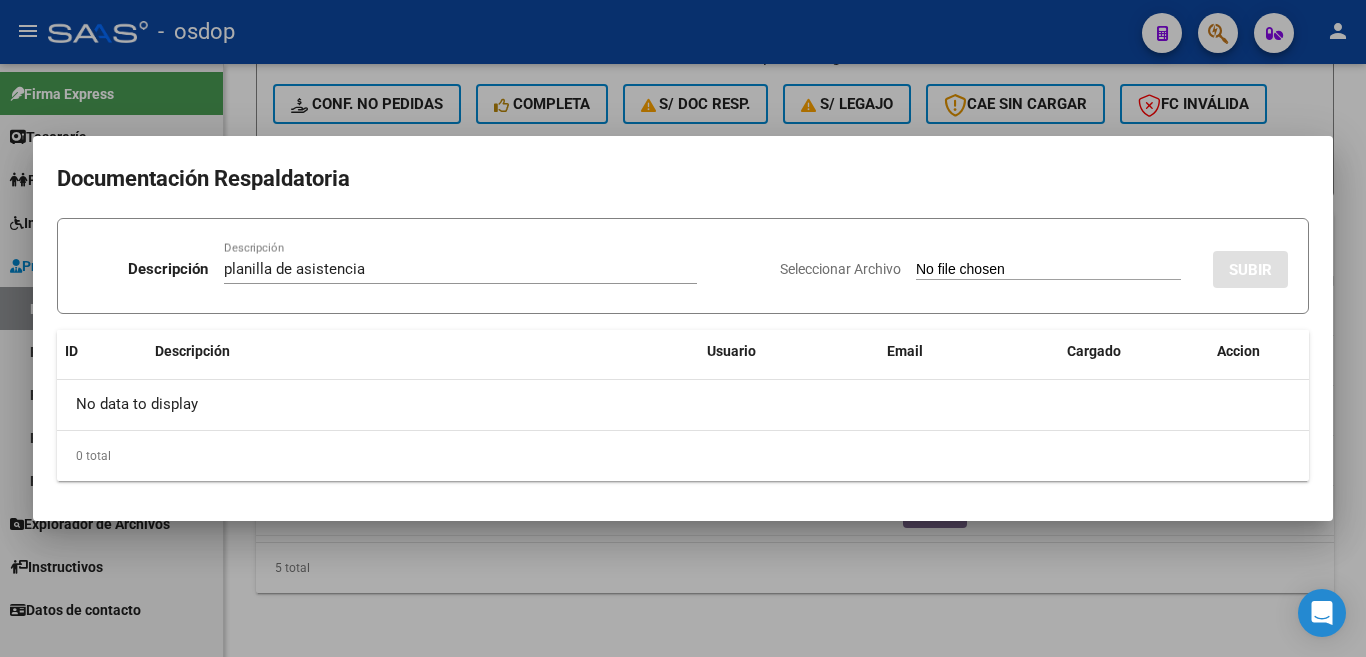 type on "C:\fakepath\FERNANDEZ 1615 - ARGANARAZ - JUL - ASIS.pdf" 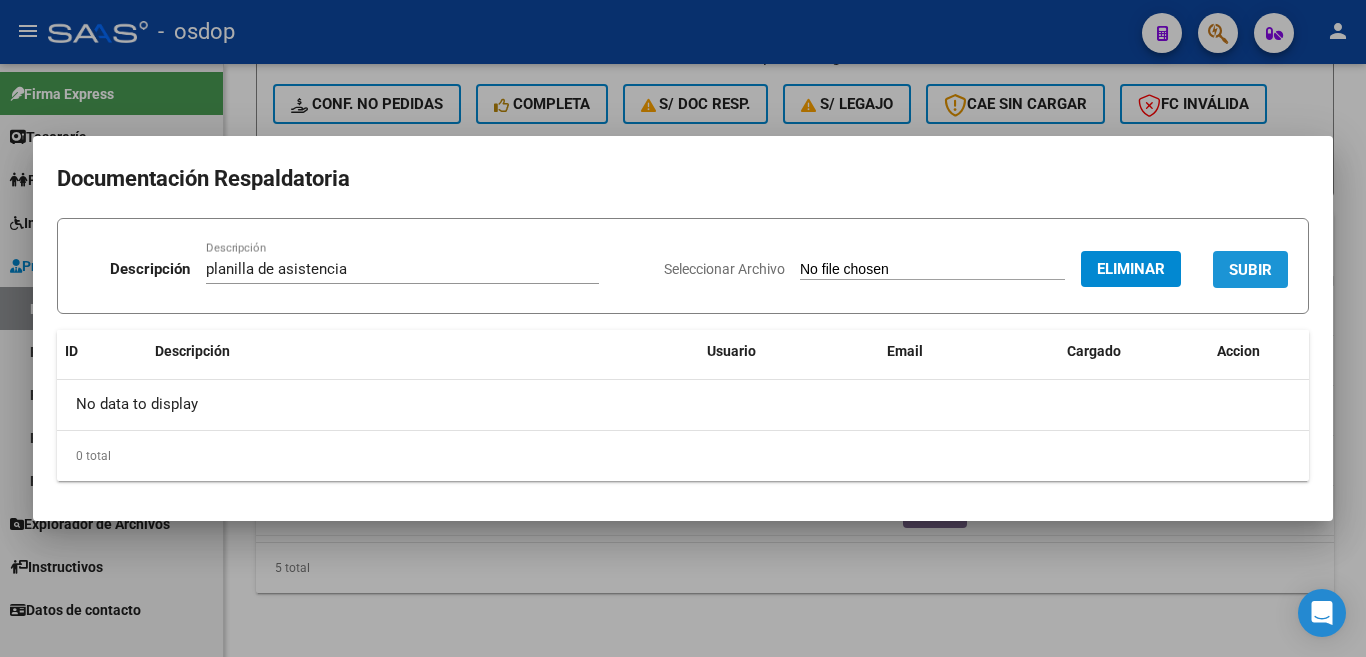 click on "SUBIR" at bounding box center [1250, 270] 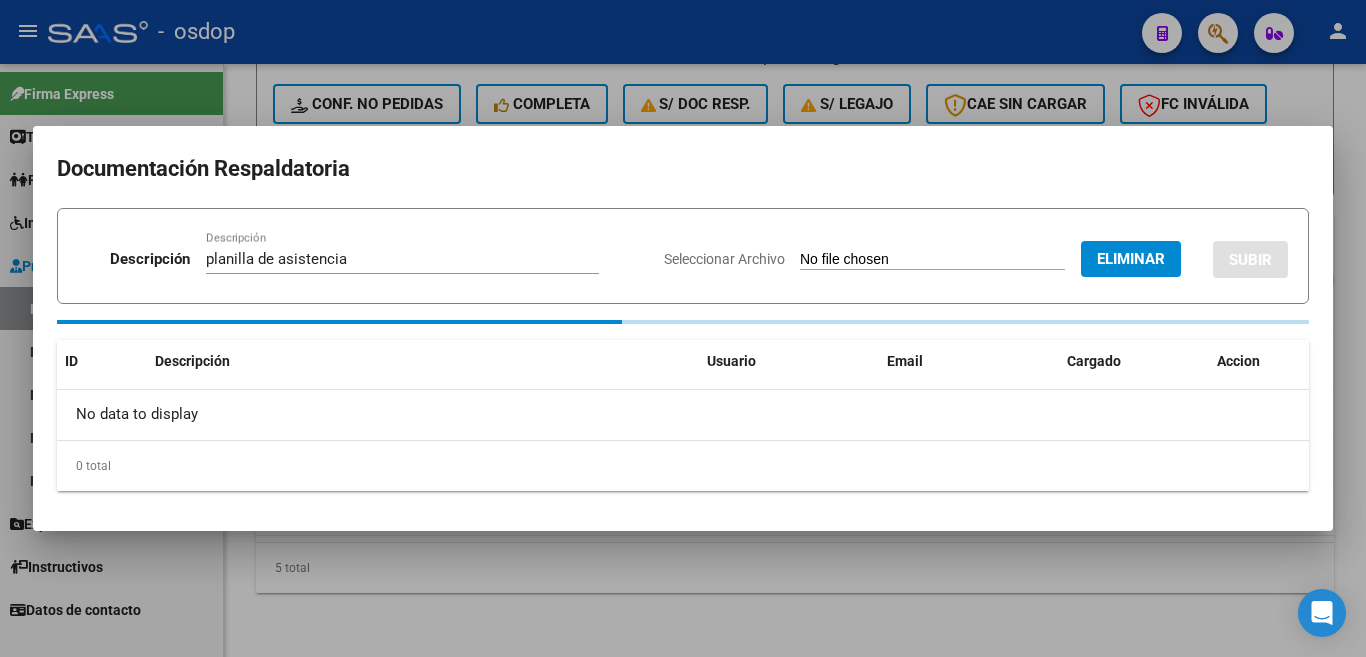 type 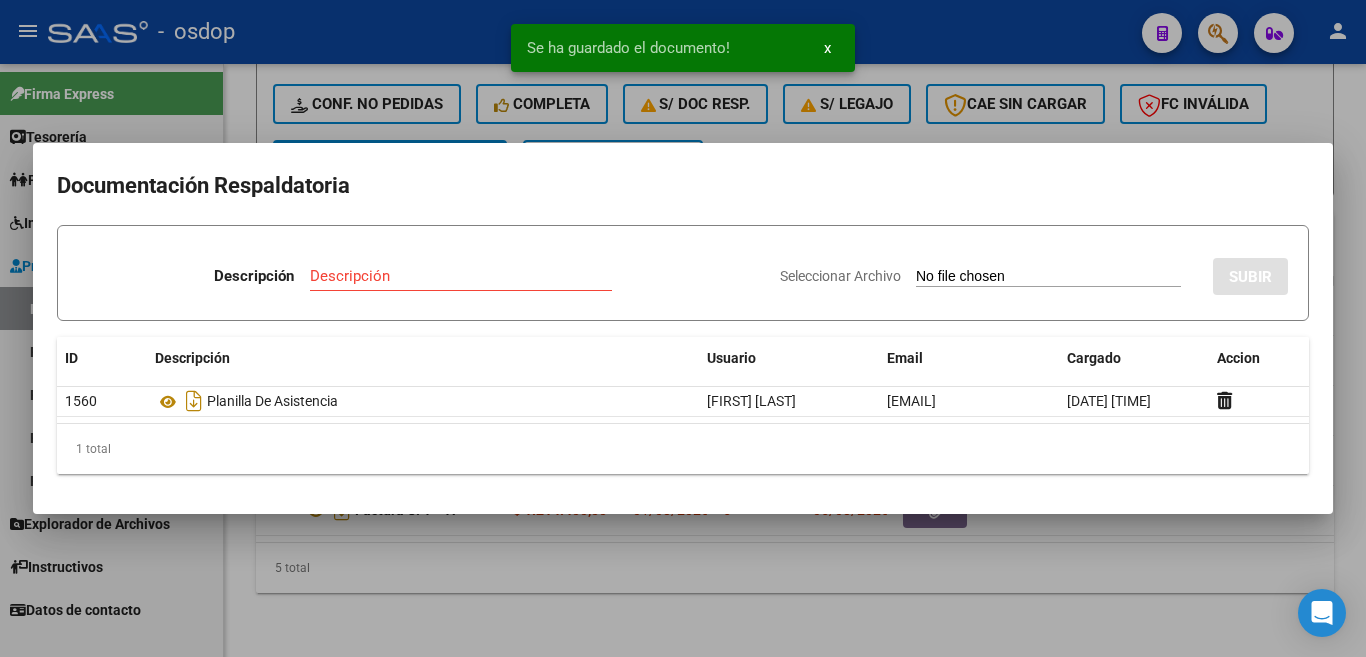 click at bounding box center (683, 328) 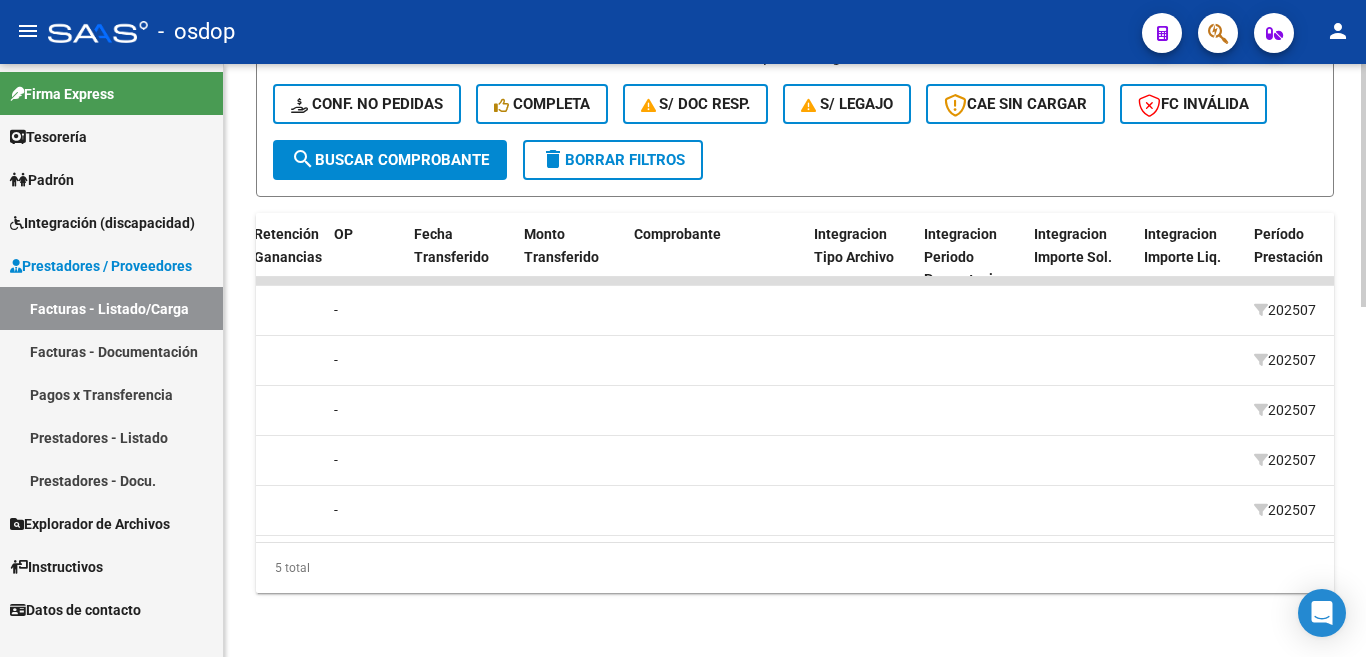 scroll, scrollTop: 0, scrollLeft: 1740, axis: horizontal 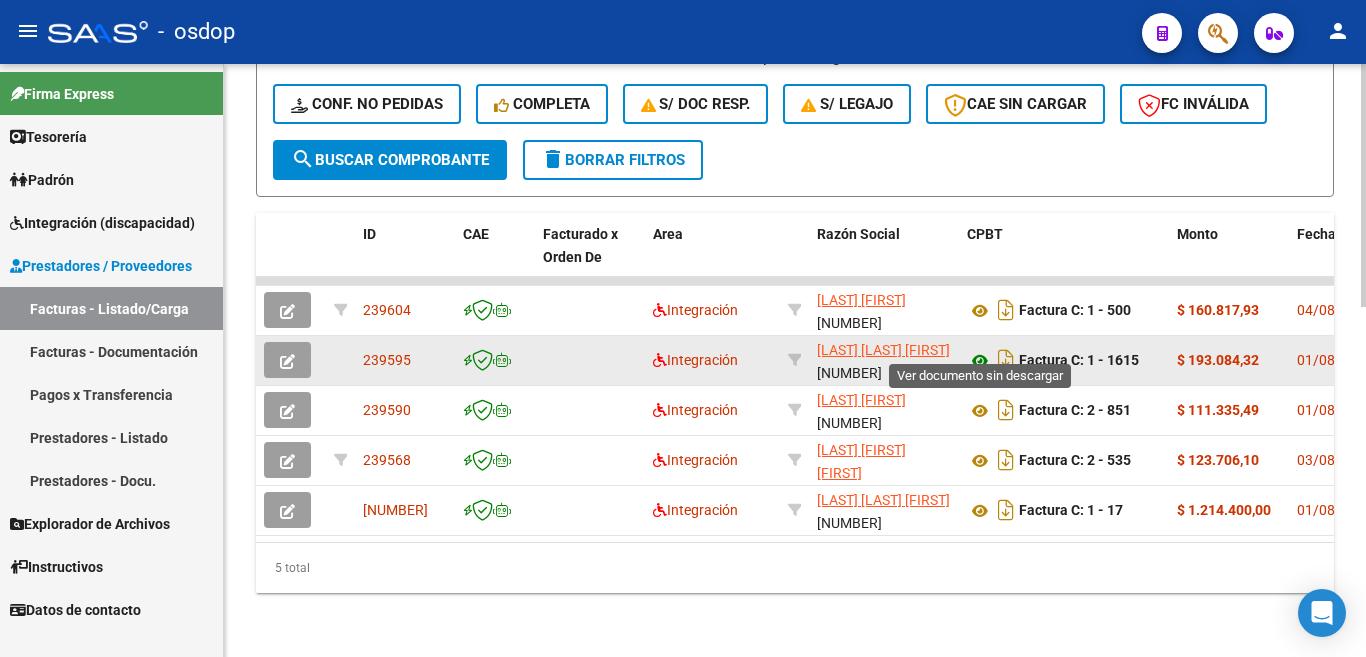 click 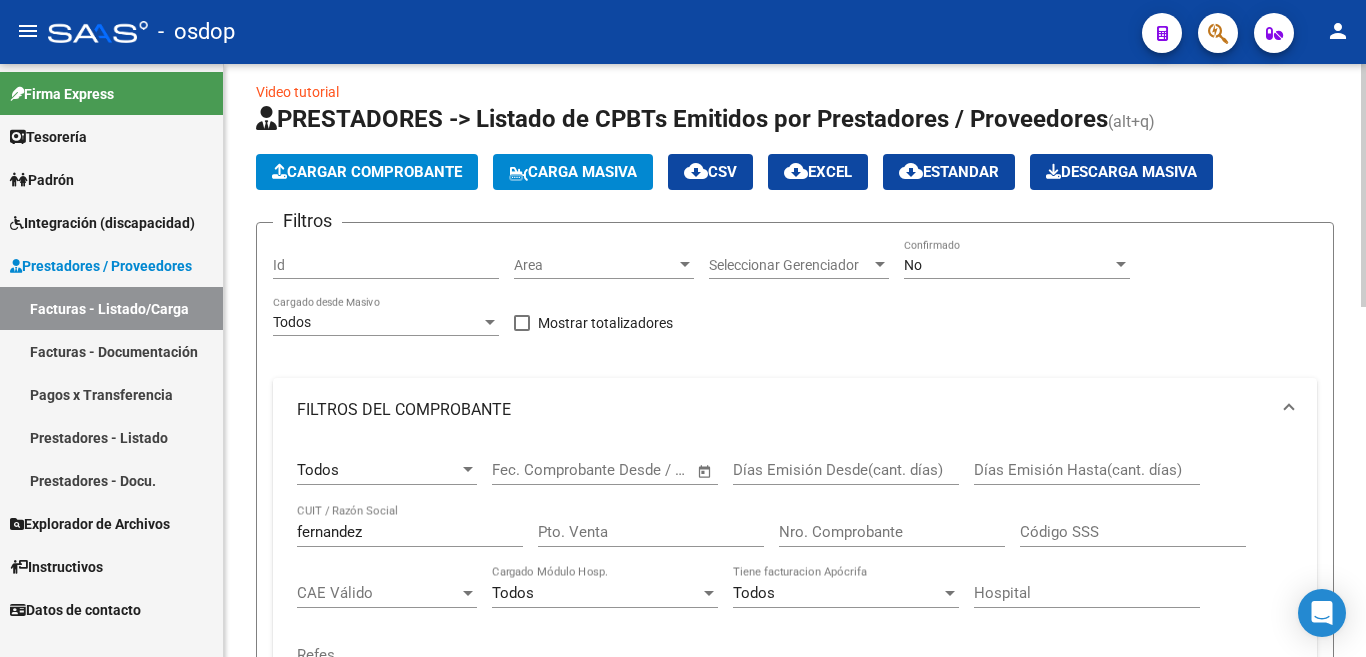 scroll, scrollTop: 0, scrollLeft: 0, axis: both 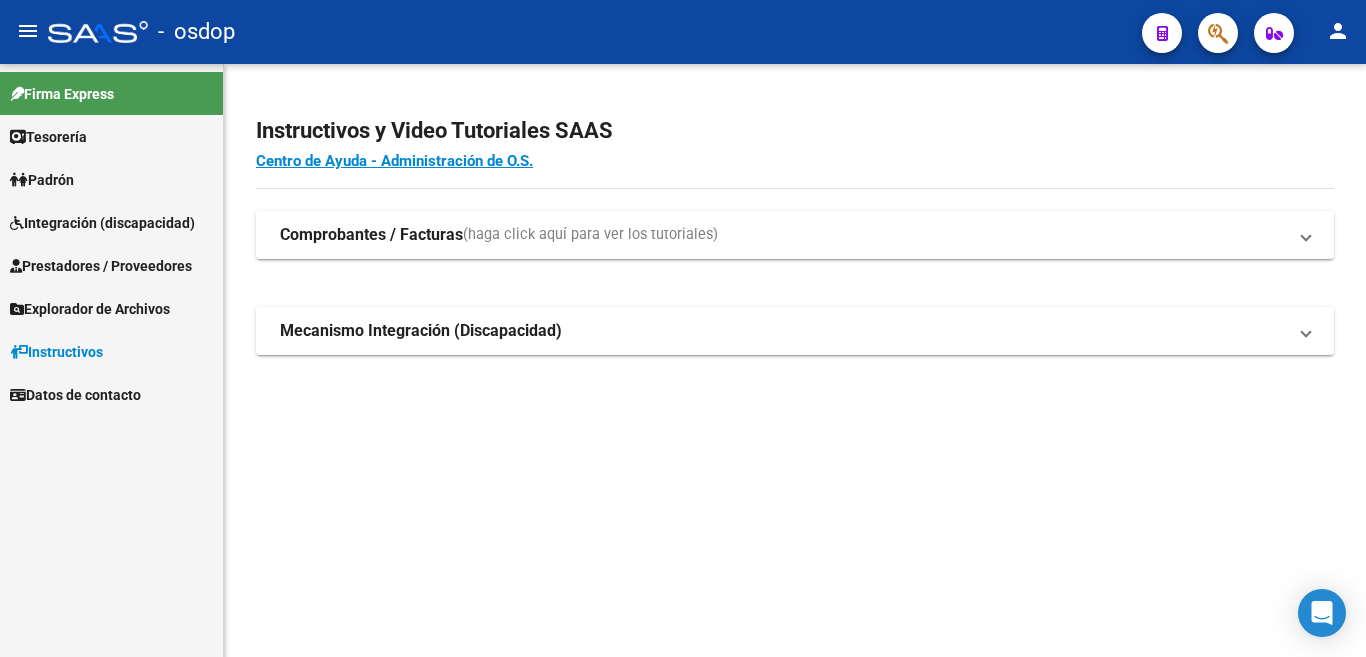 click on "Prestadores / Proveedores" at bounding box center (101, 266) 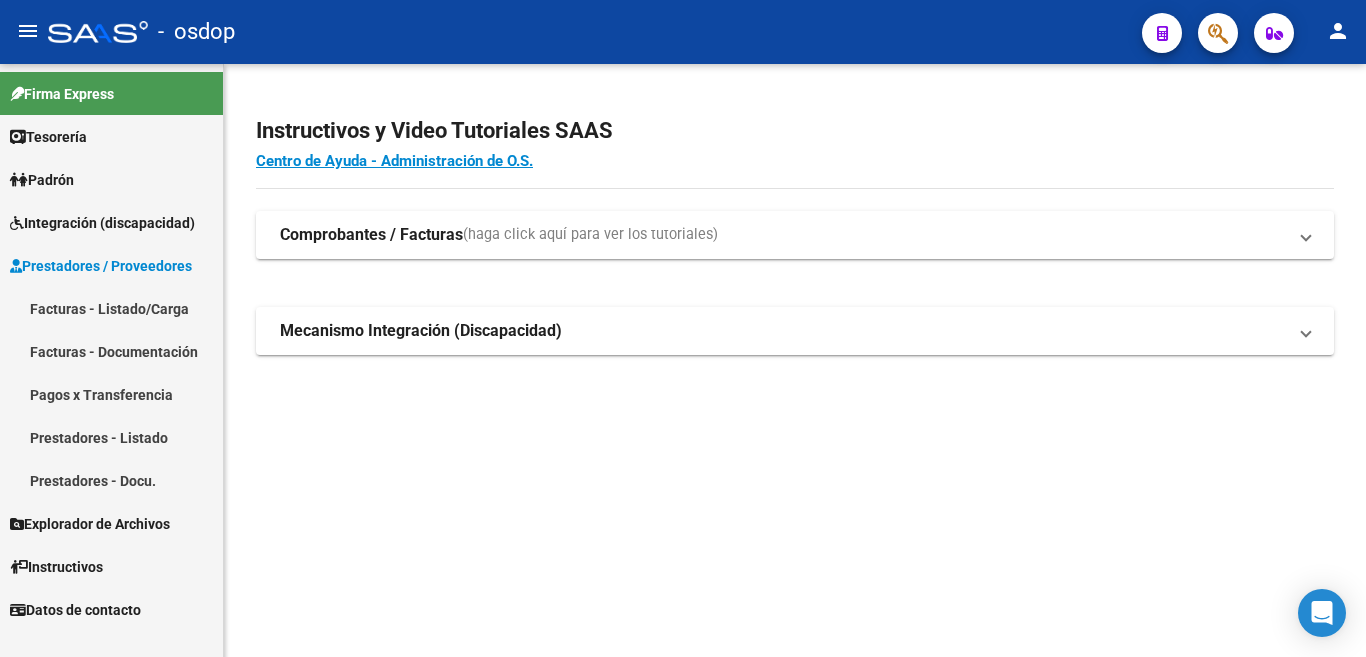 click on "Facturas - Listado/Carga" at bounding box center (111, 308) 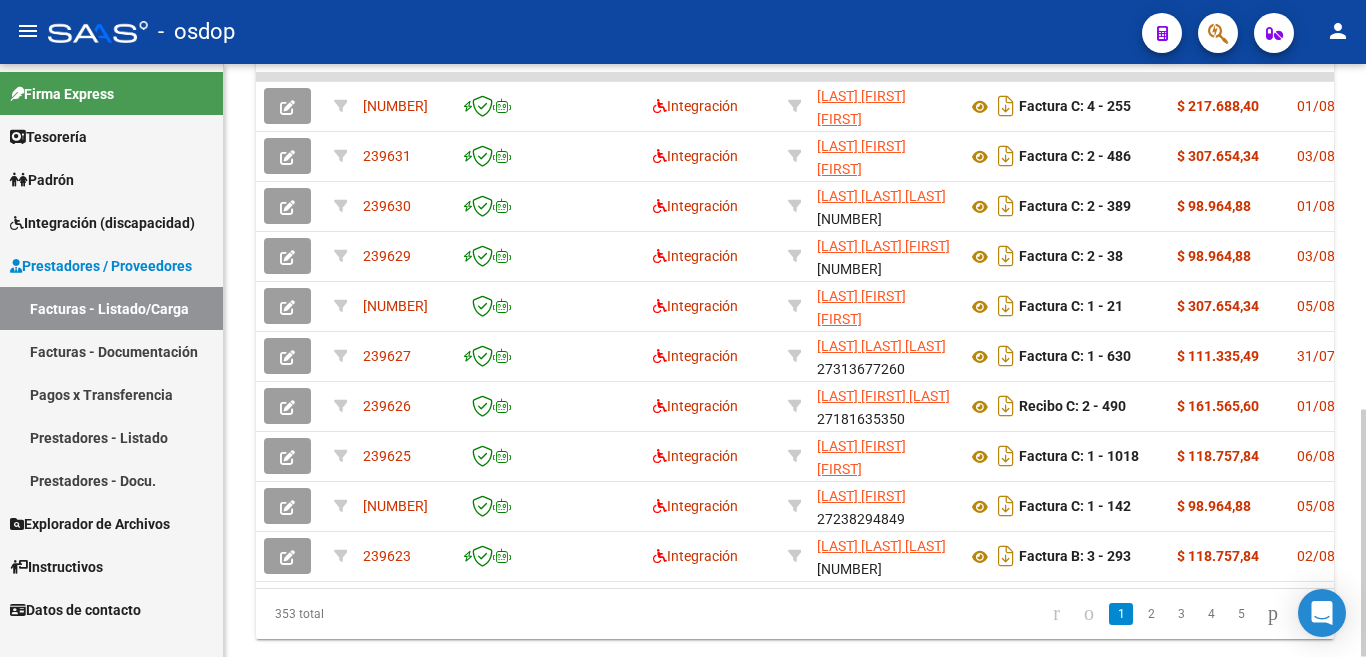 scroll, scrollTop: 800, scrollLeft: 0, axis: vertical 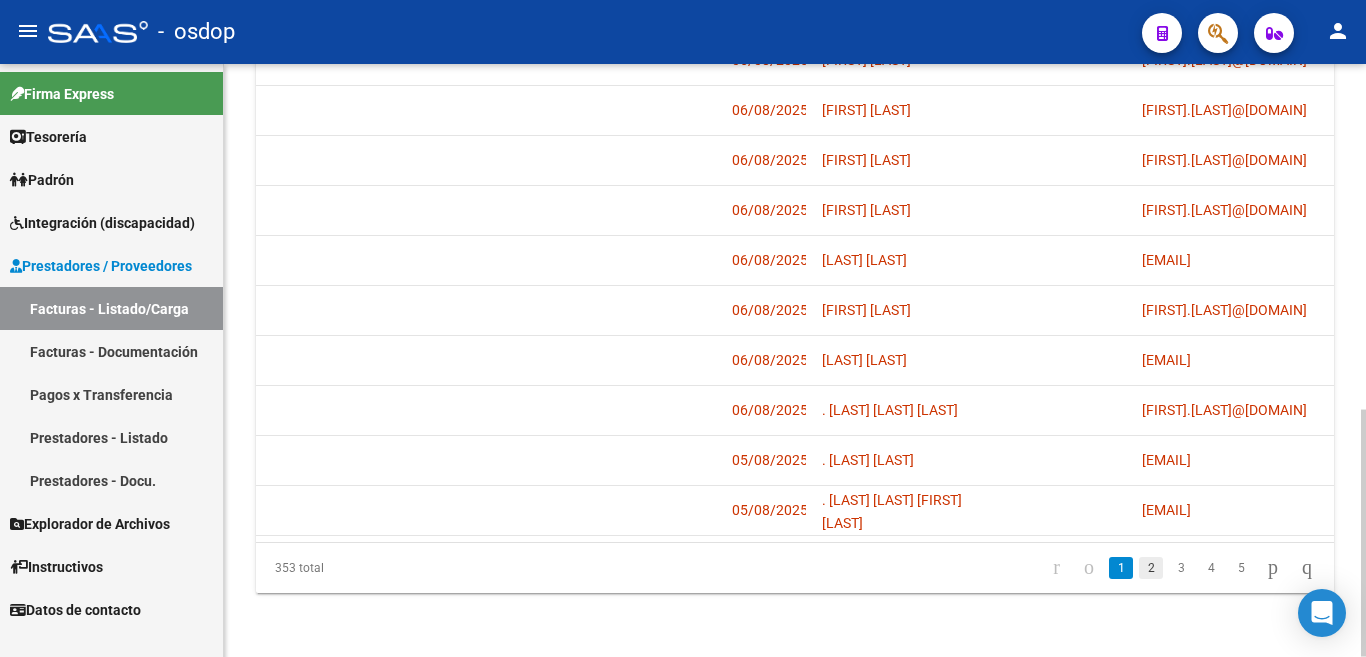 click on "2" 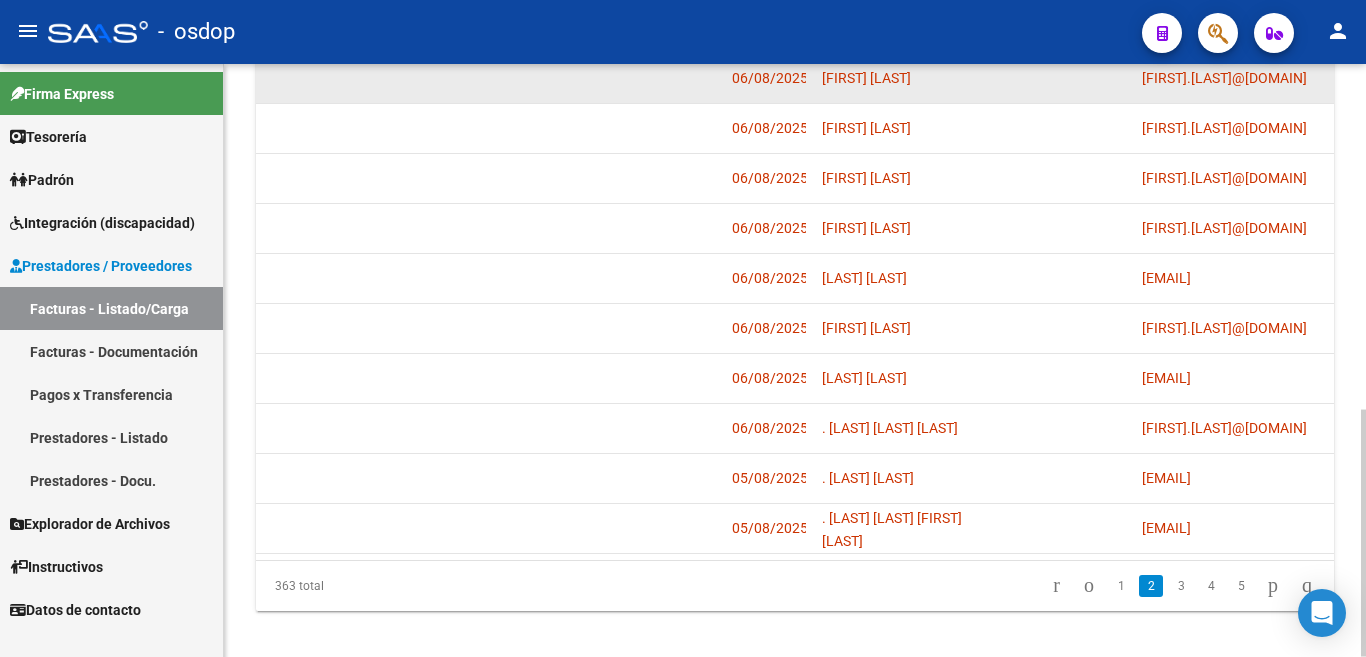 scroll, scrollTop: 828, scrollLeft: 0, axis: vertical 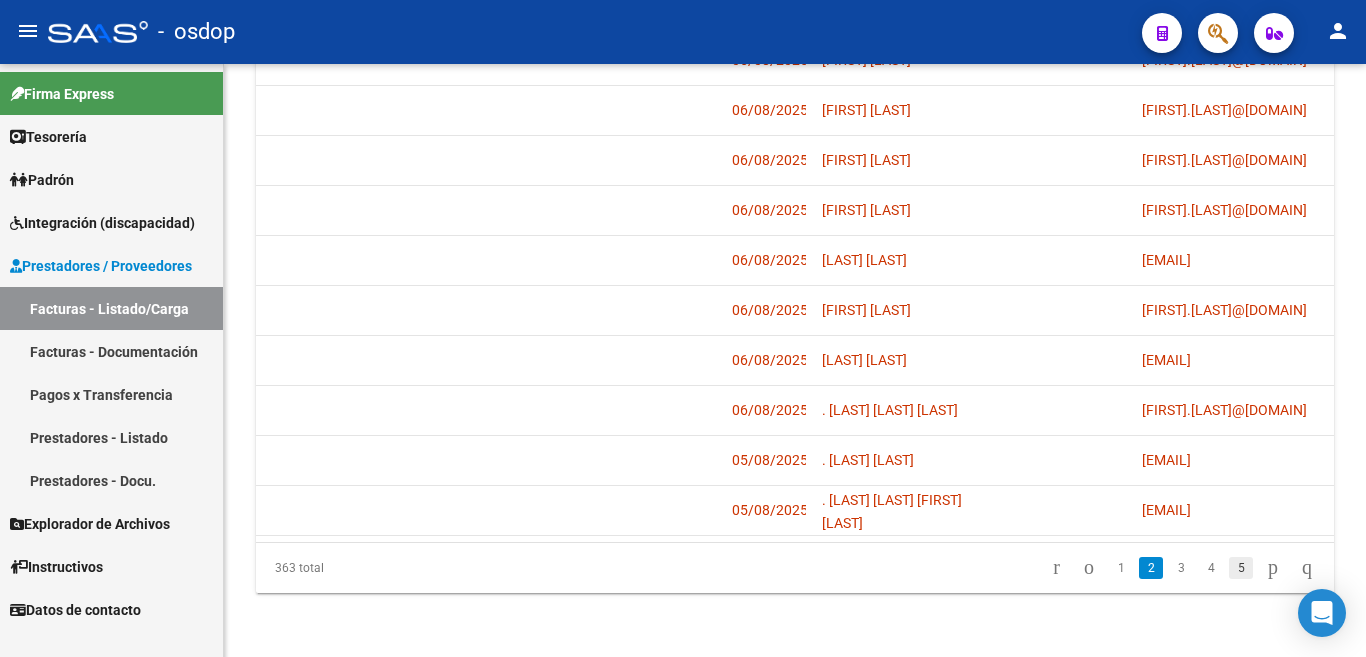 click on "5" 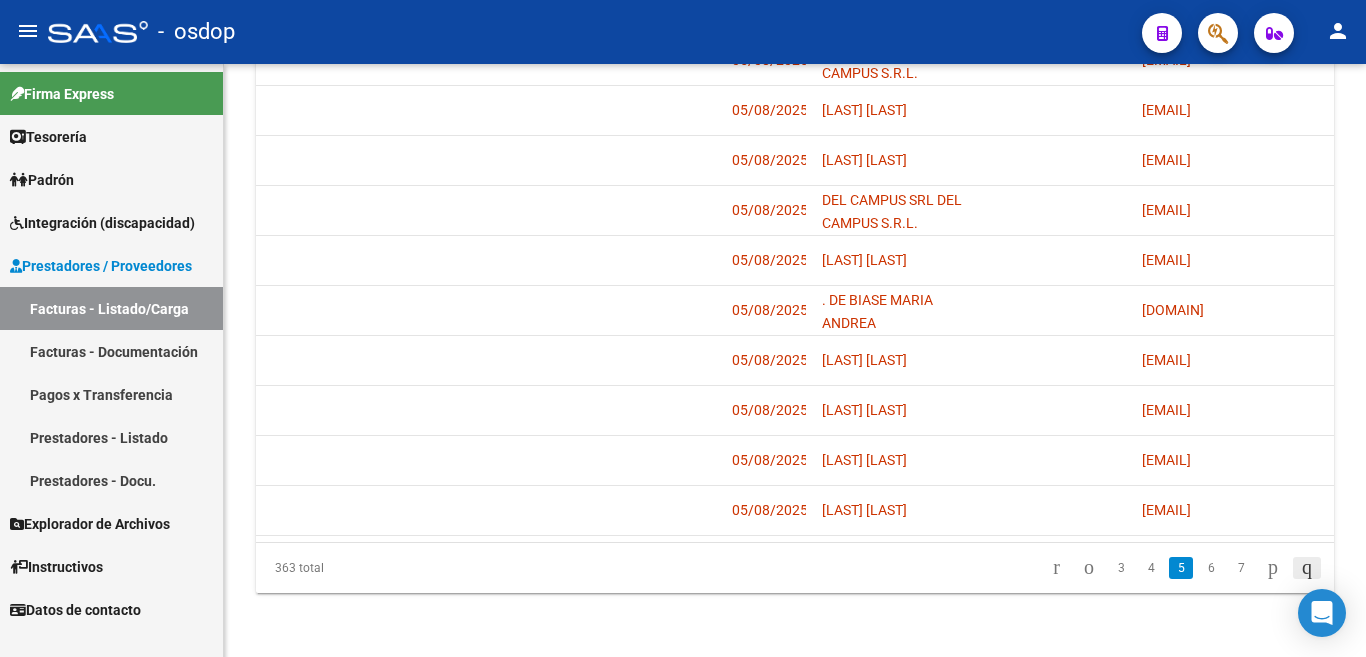 click 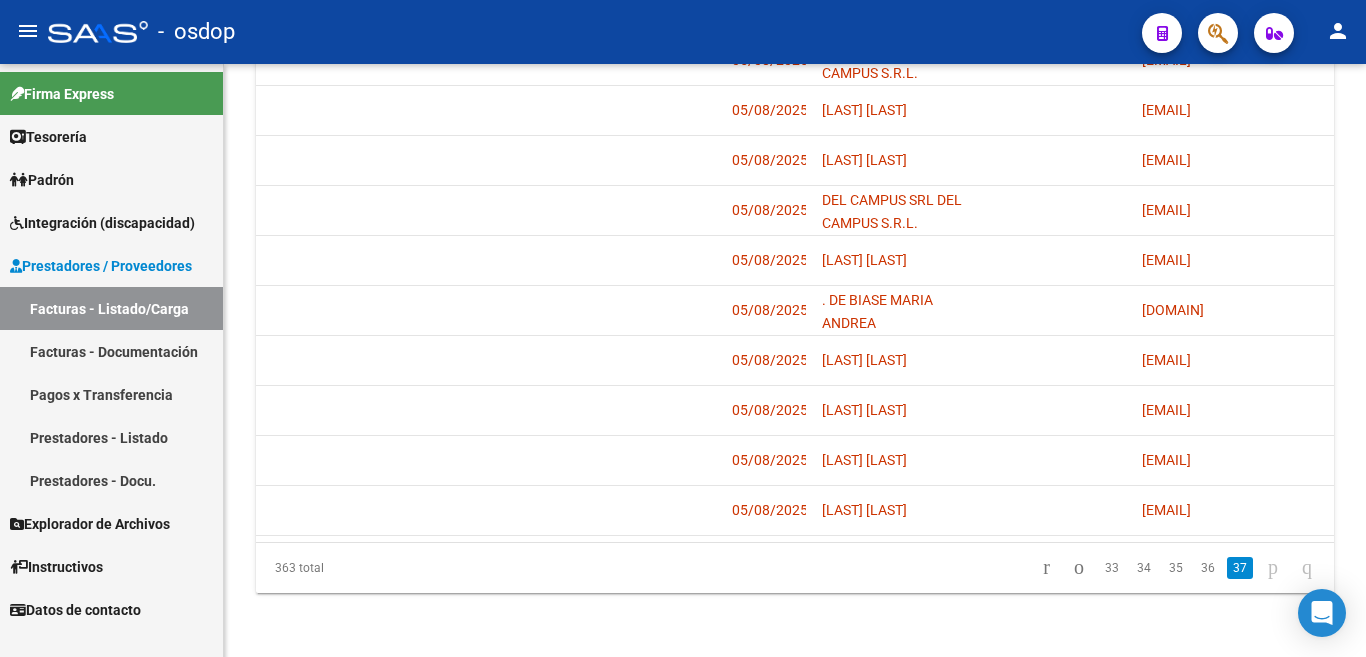 scroll, scrollTop: 478, scrollLeft: 0, axis: vertical 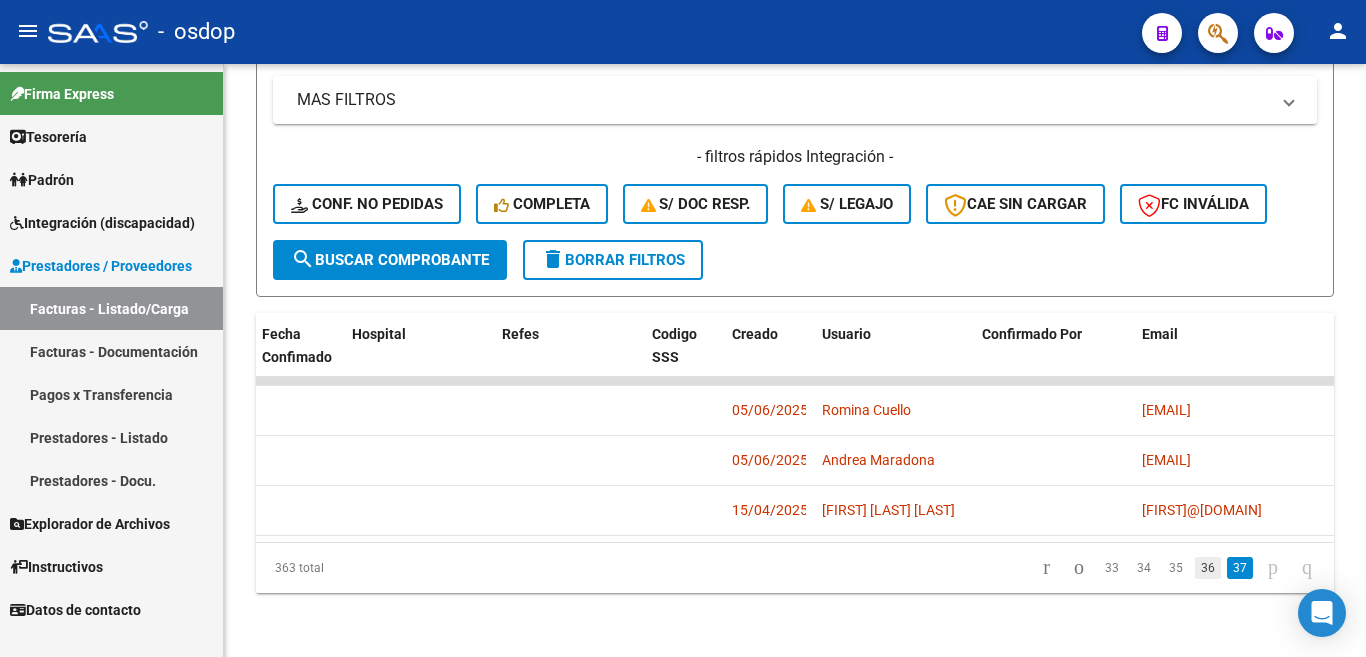 click on "36" 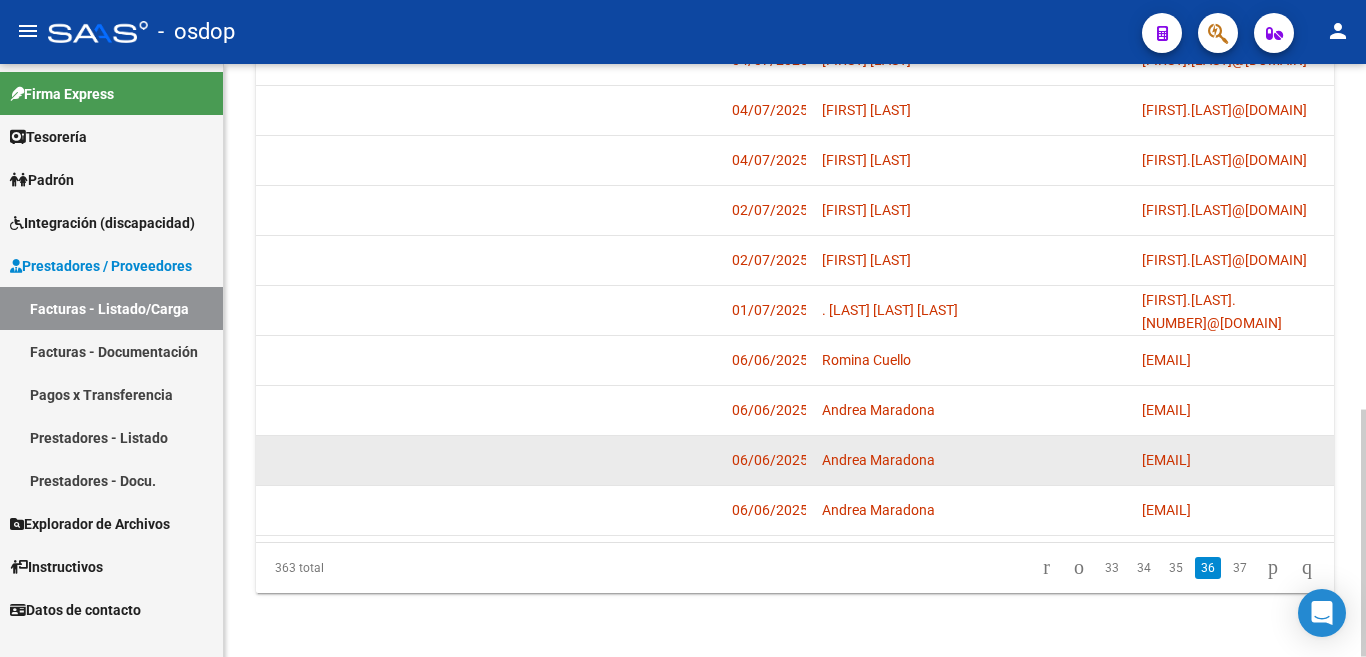 scroll, scrollTop: 828, scrollLeft: 0, axis: vertical 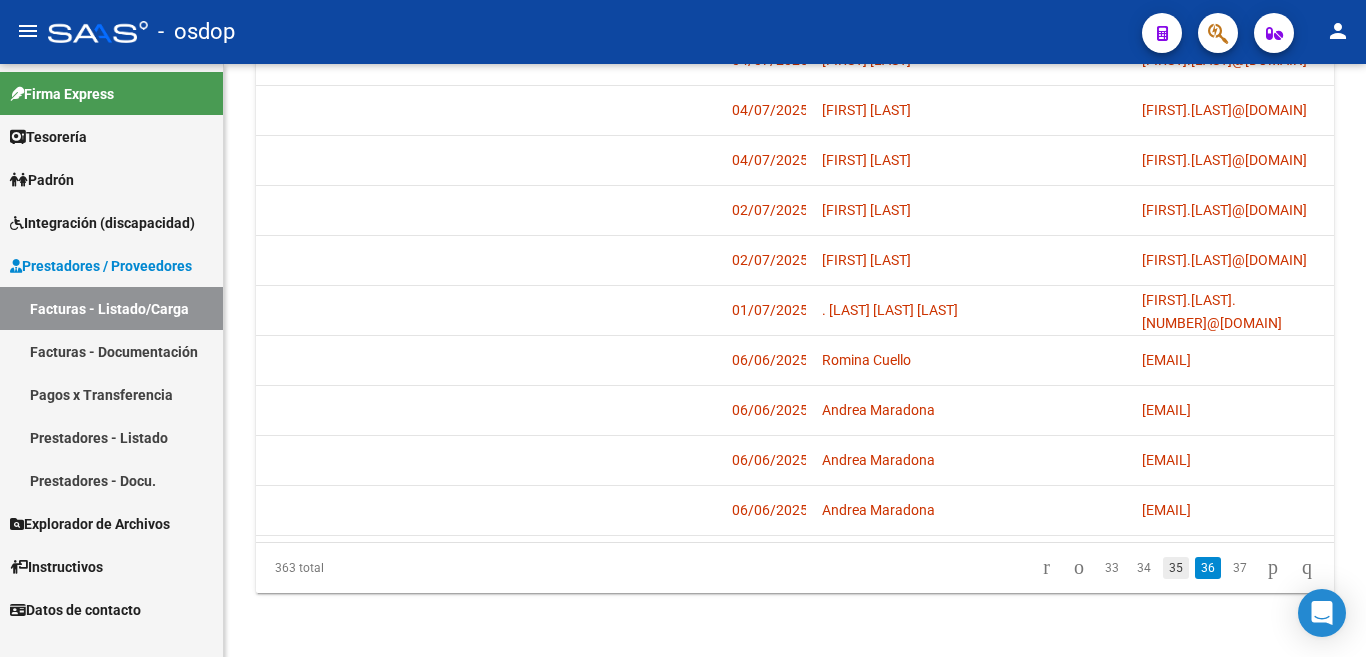 click on "35" 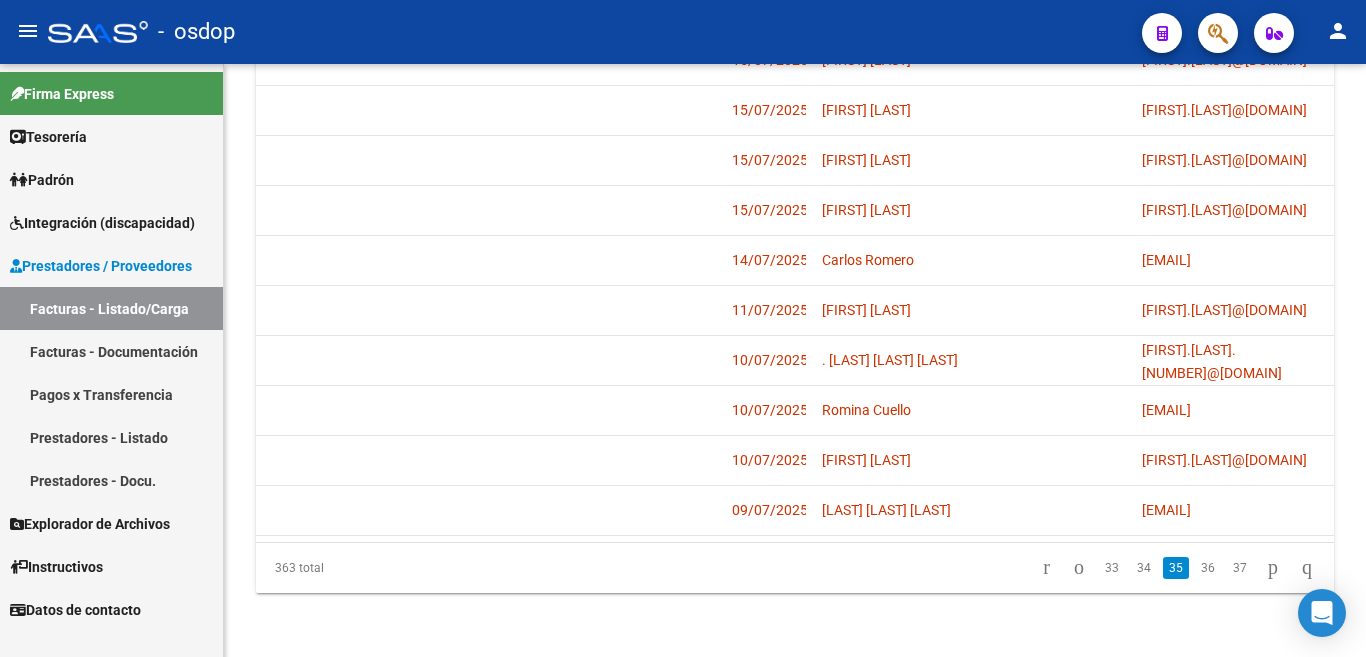 click on "34" 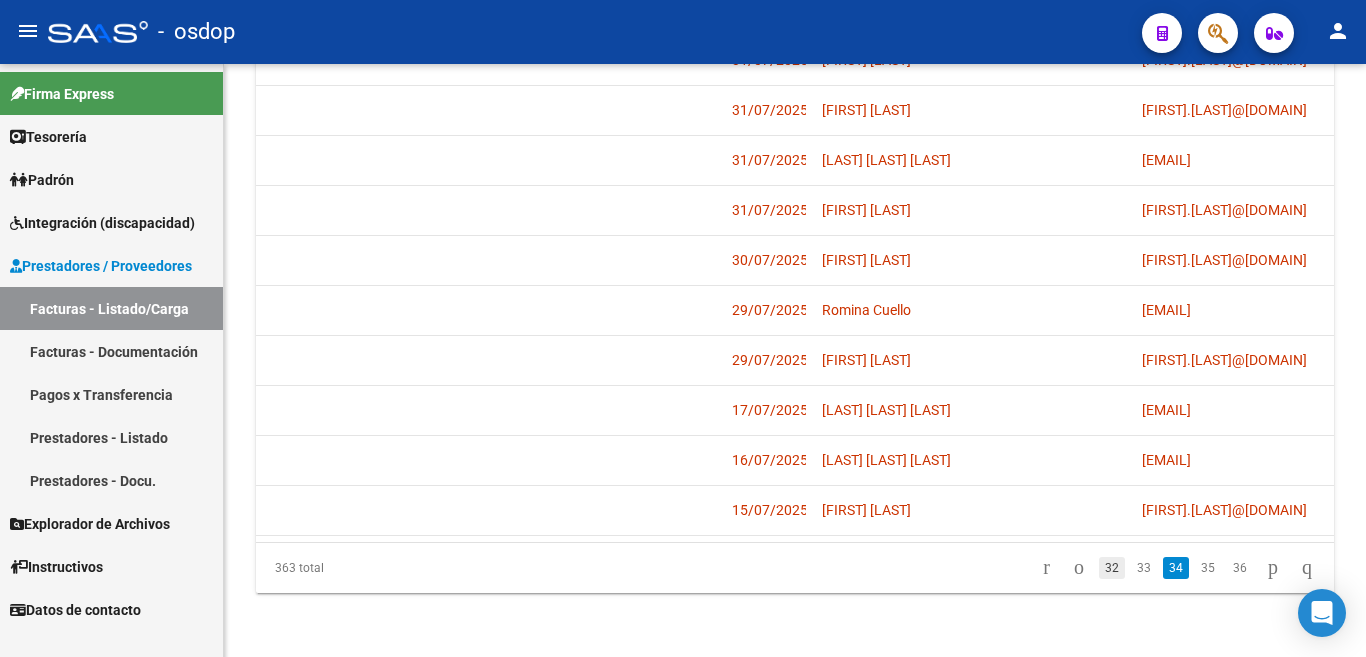 click on "32" 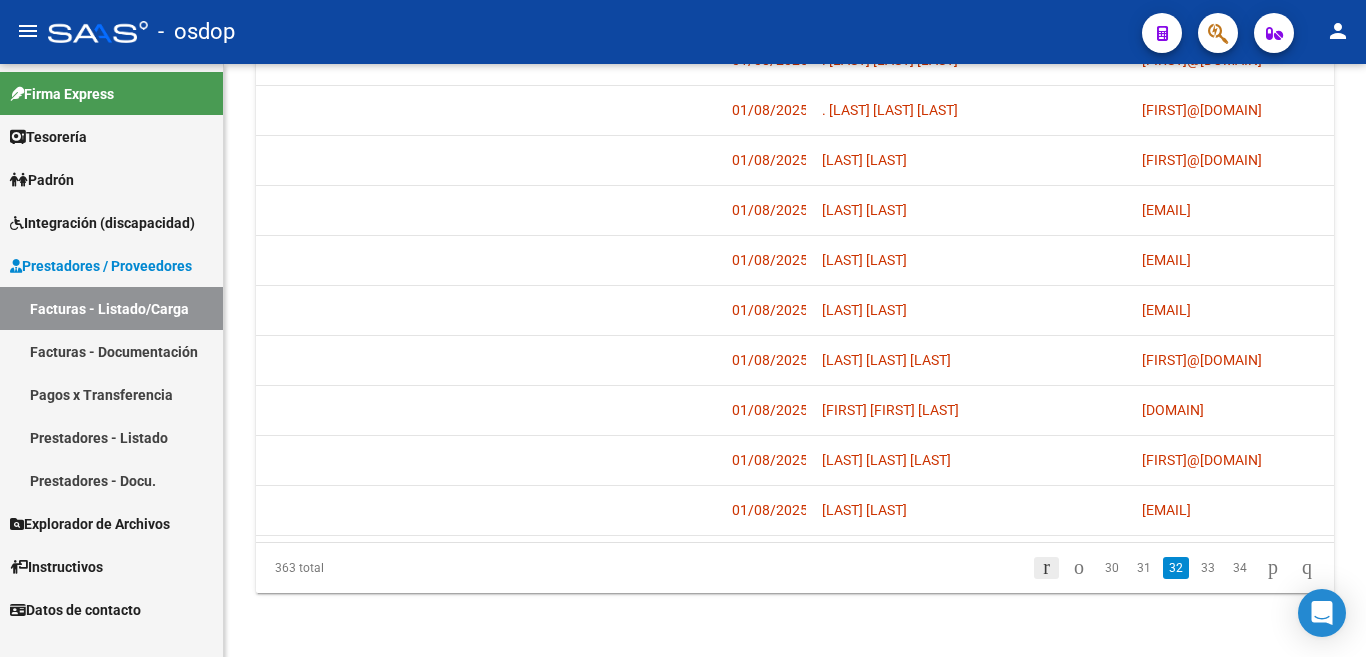 scroll, scrollTop: 728, scrollLeft: 0, axis: vertical 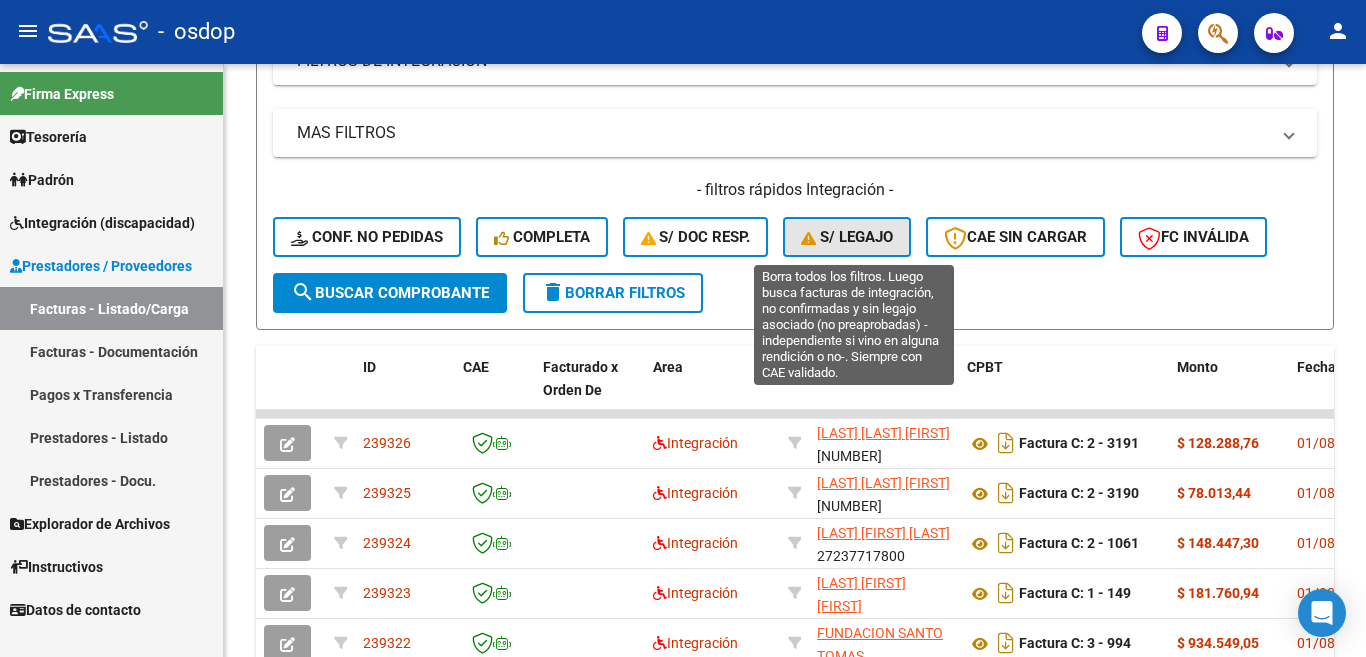 click on "S/ legajo" 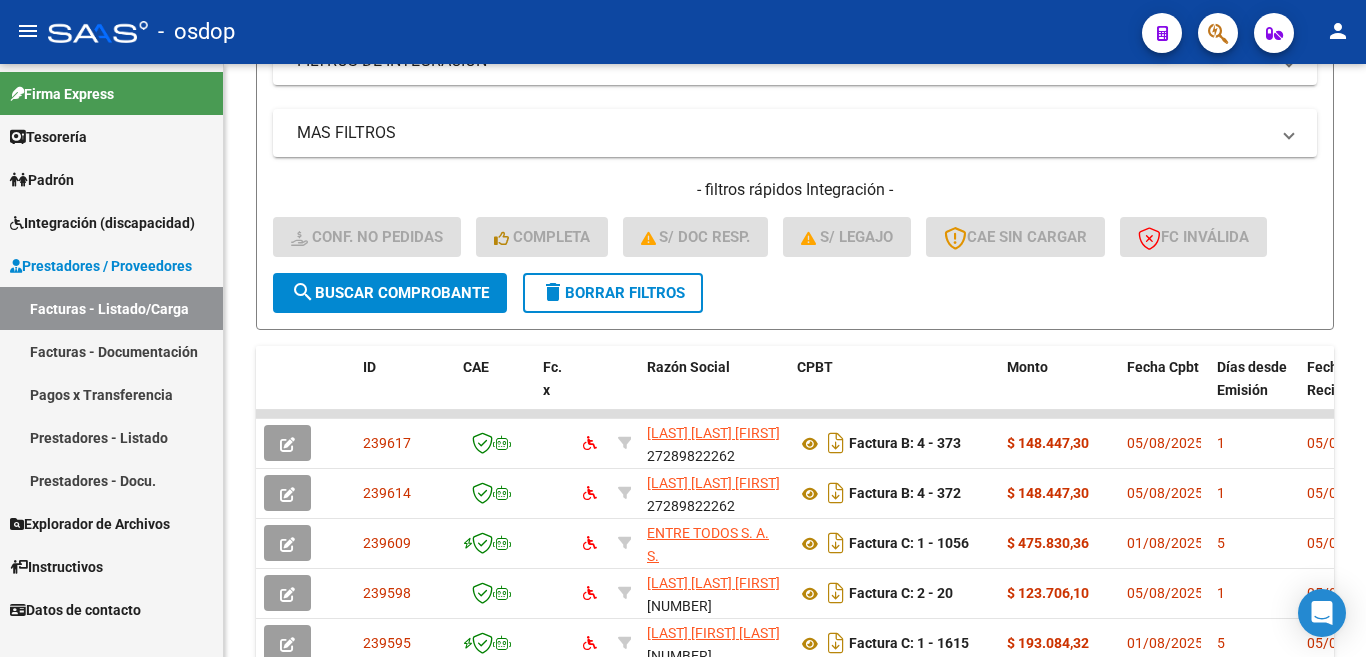 click on "search  Buscar Comprobante" 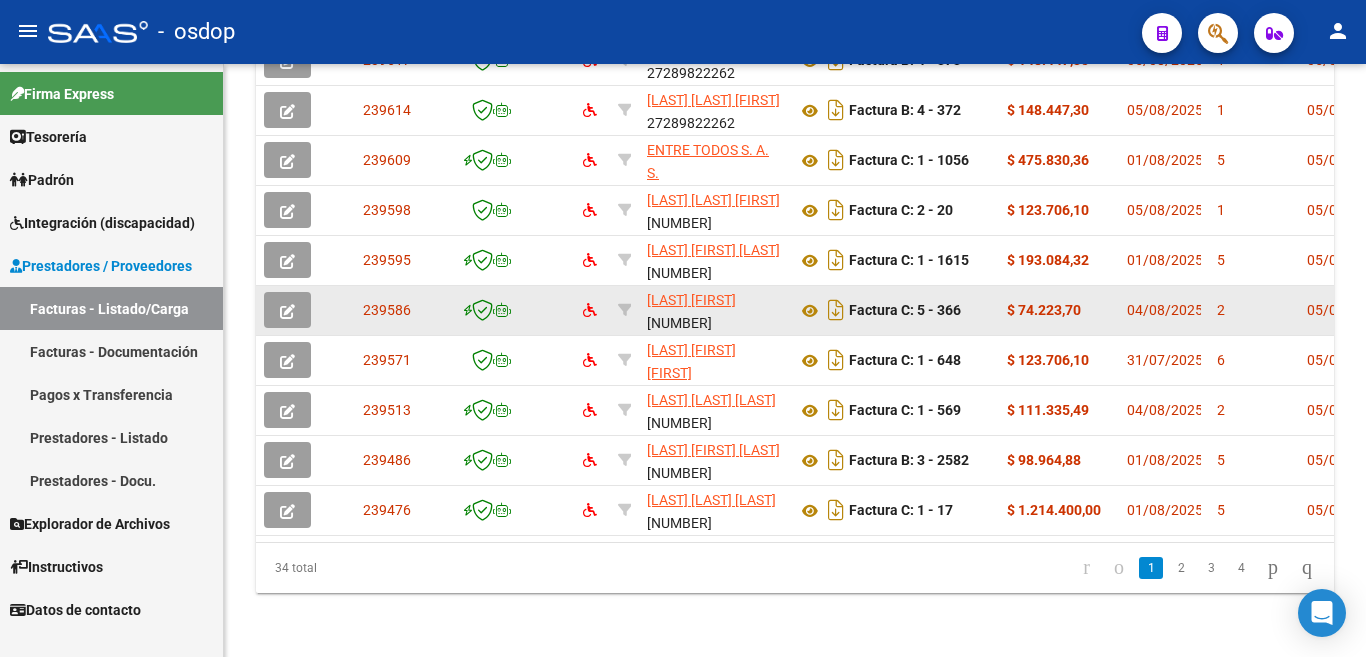 scroll, scrollTop: 828, scrollLeft: 0, axis: vertical 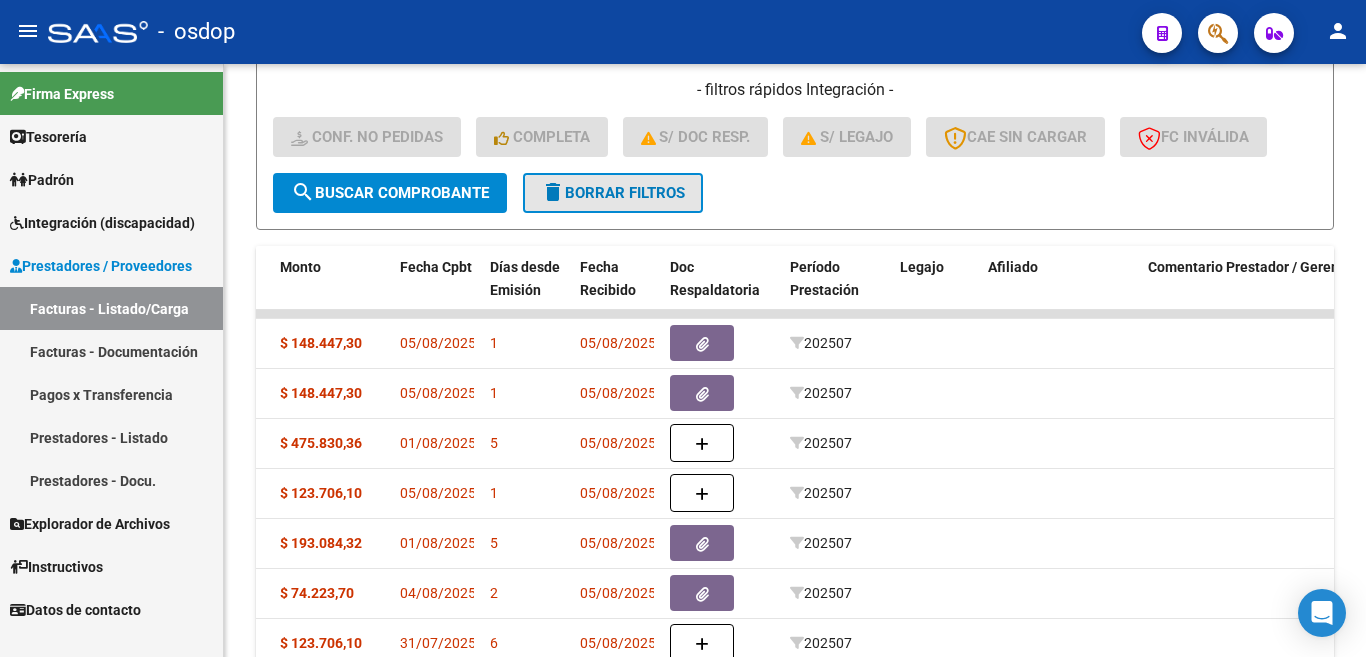 click on "delete  Borrar Filtros" 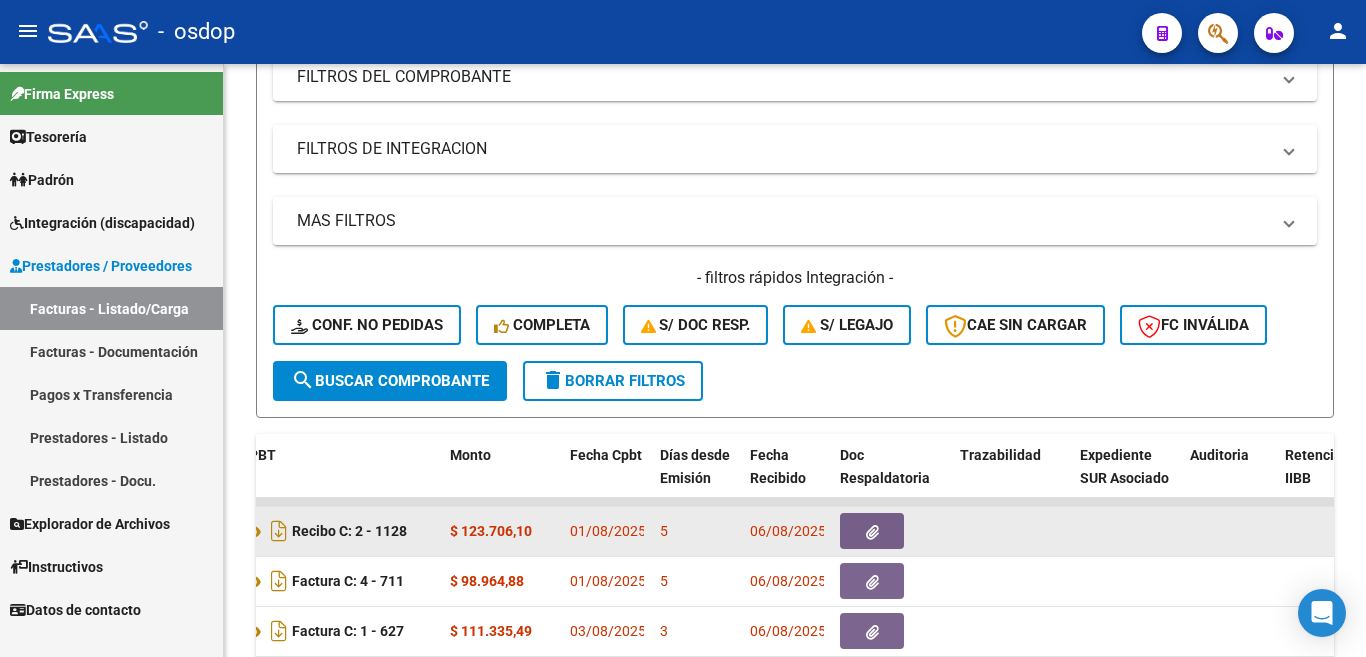 scroll, scrollTop: 528, scrollLeft: 0, axis: vertical 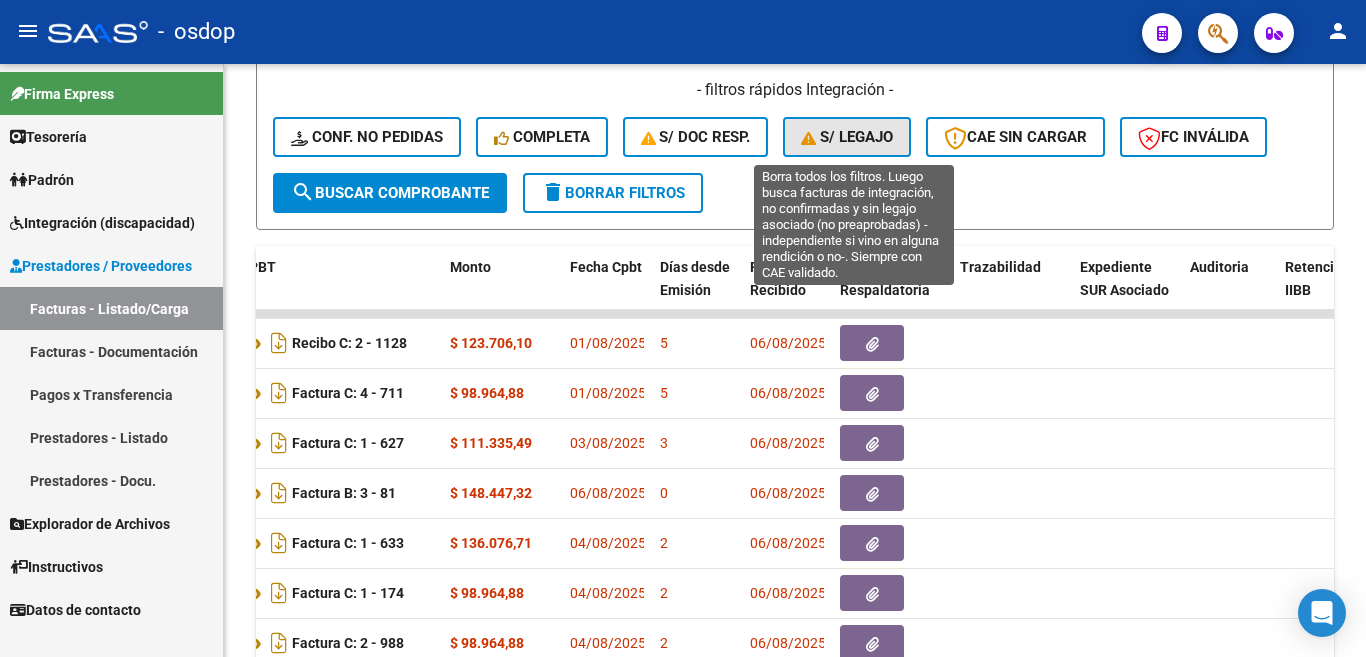 click on "S/ legajo" 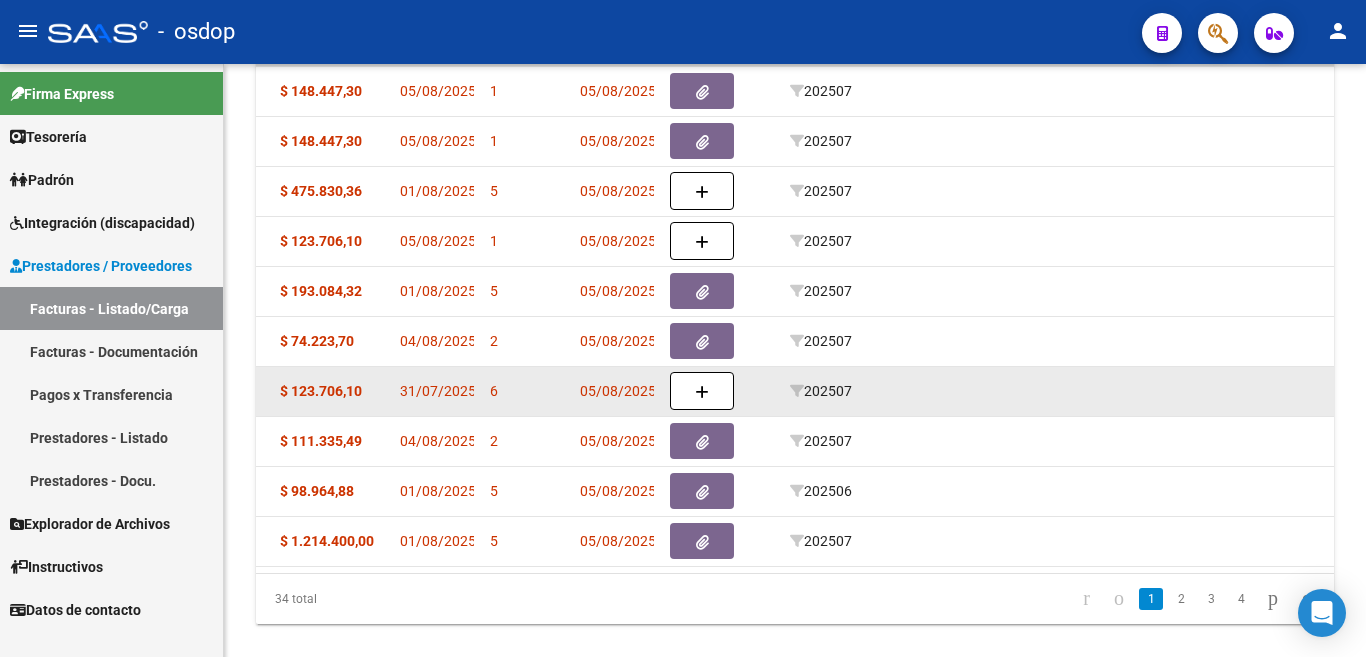 scroll, scrollTop: 828, scrollLeft: 0, axis: vertical 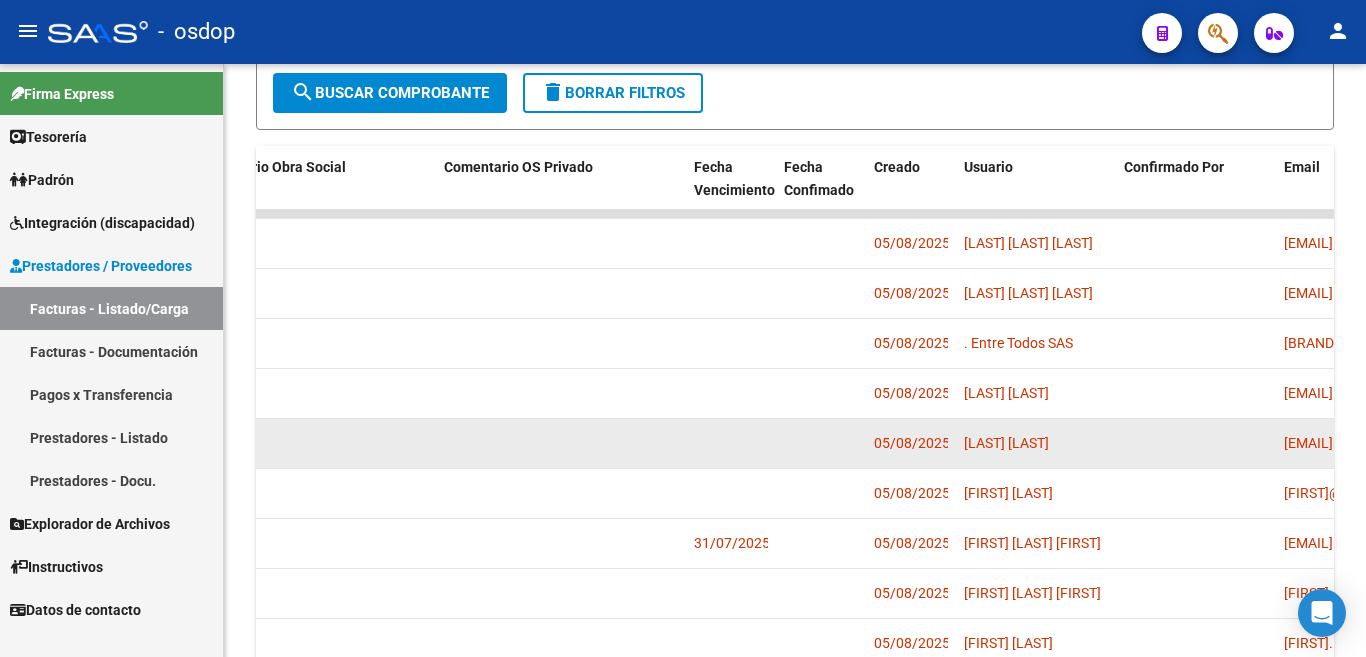 click 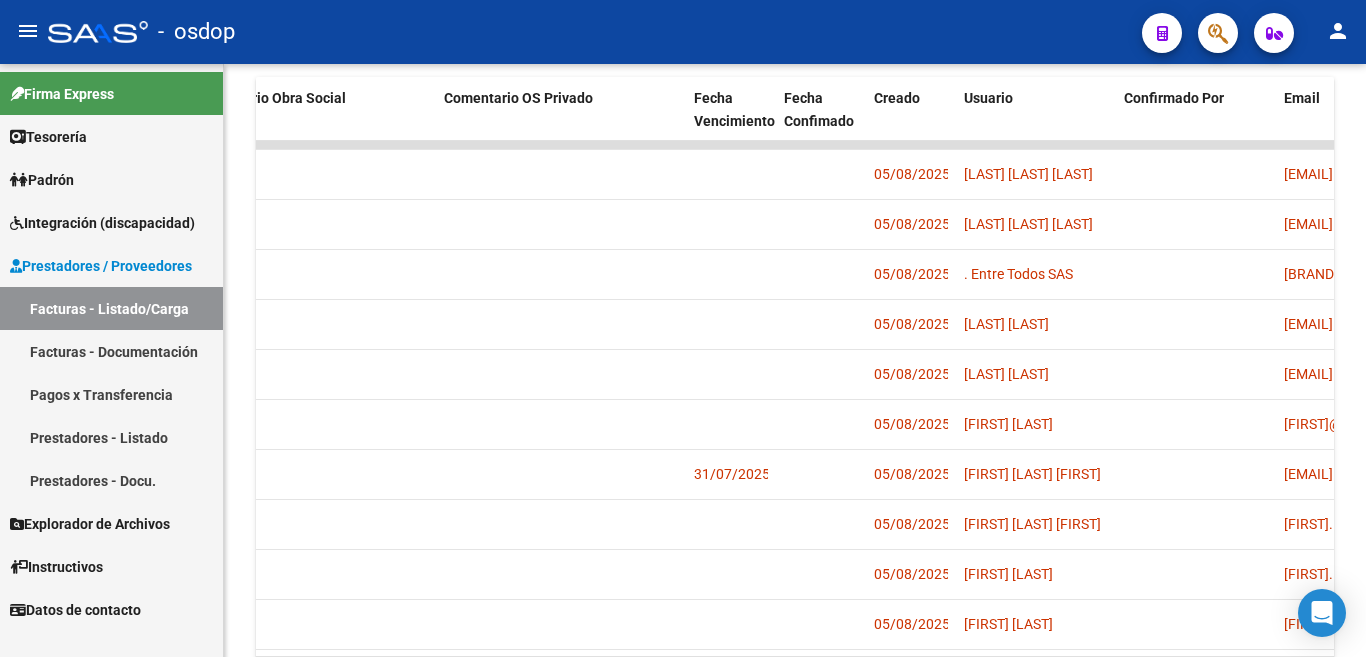scroll, scrollTop: 828, scrollLeft: 0, axis: vertical 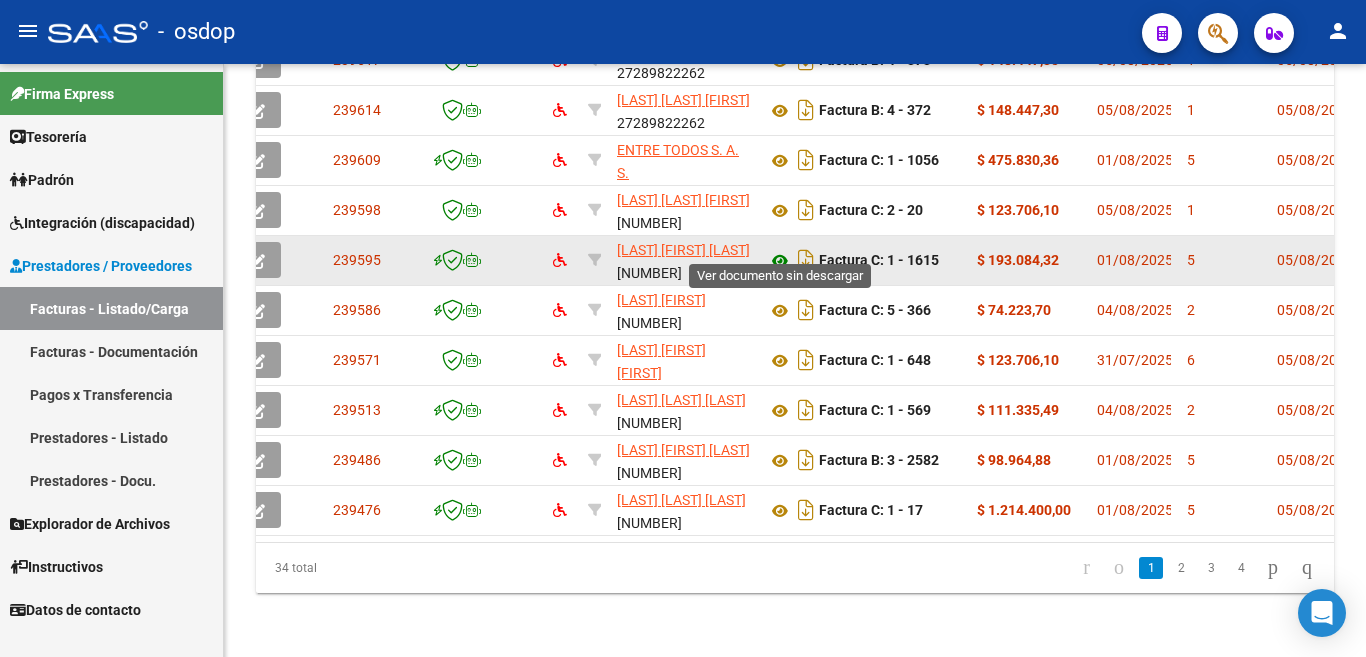 click 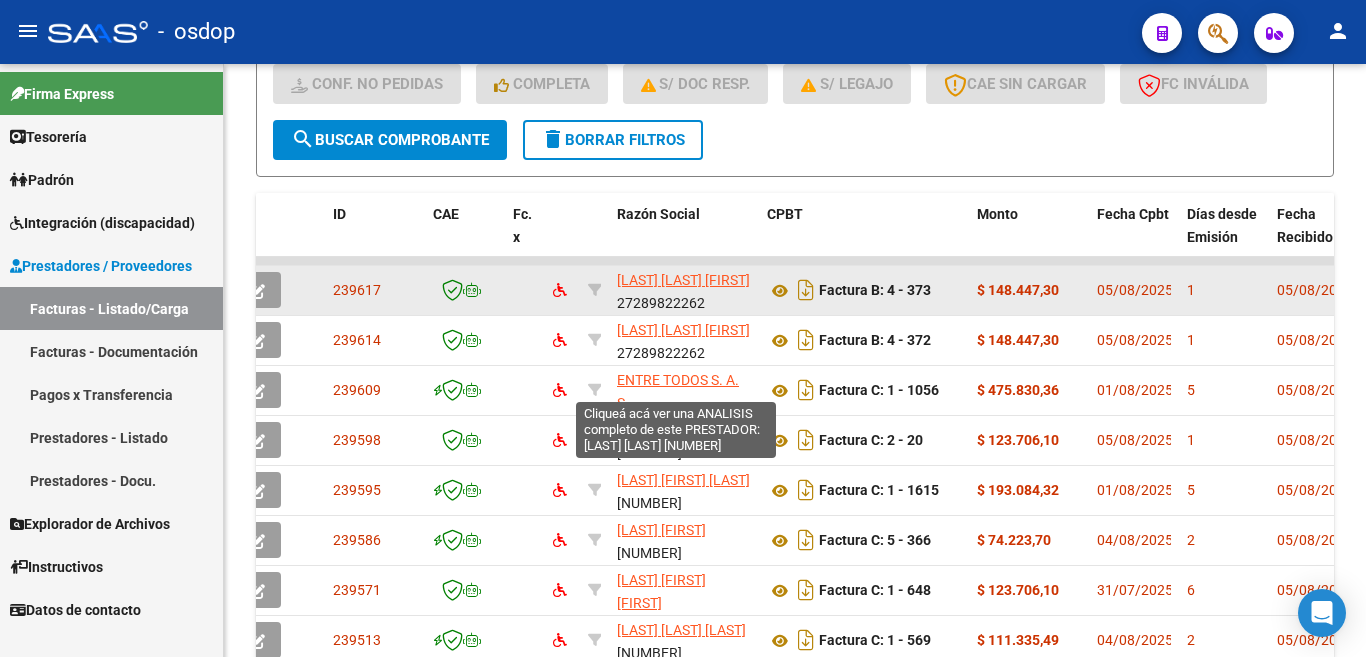 scroll, scrollTop: 528, scrollLeft: 0, axis: vertical 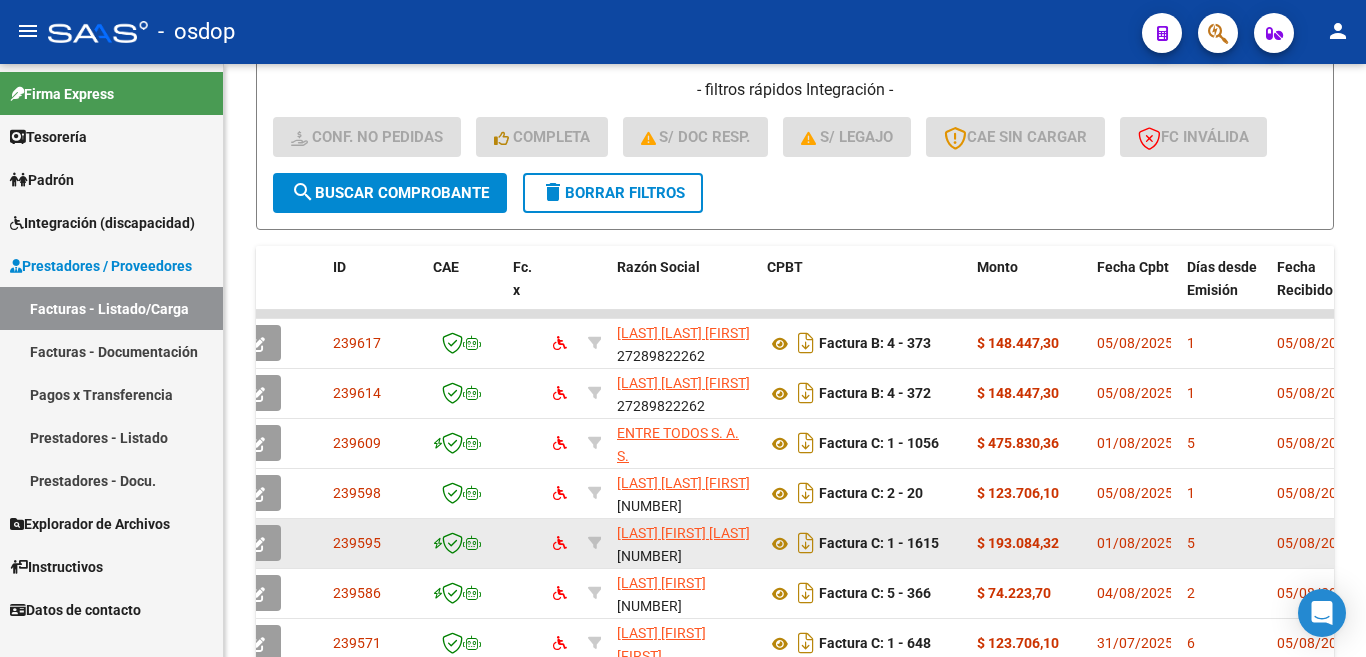 click 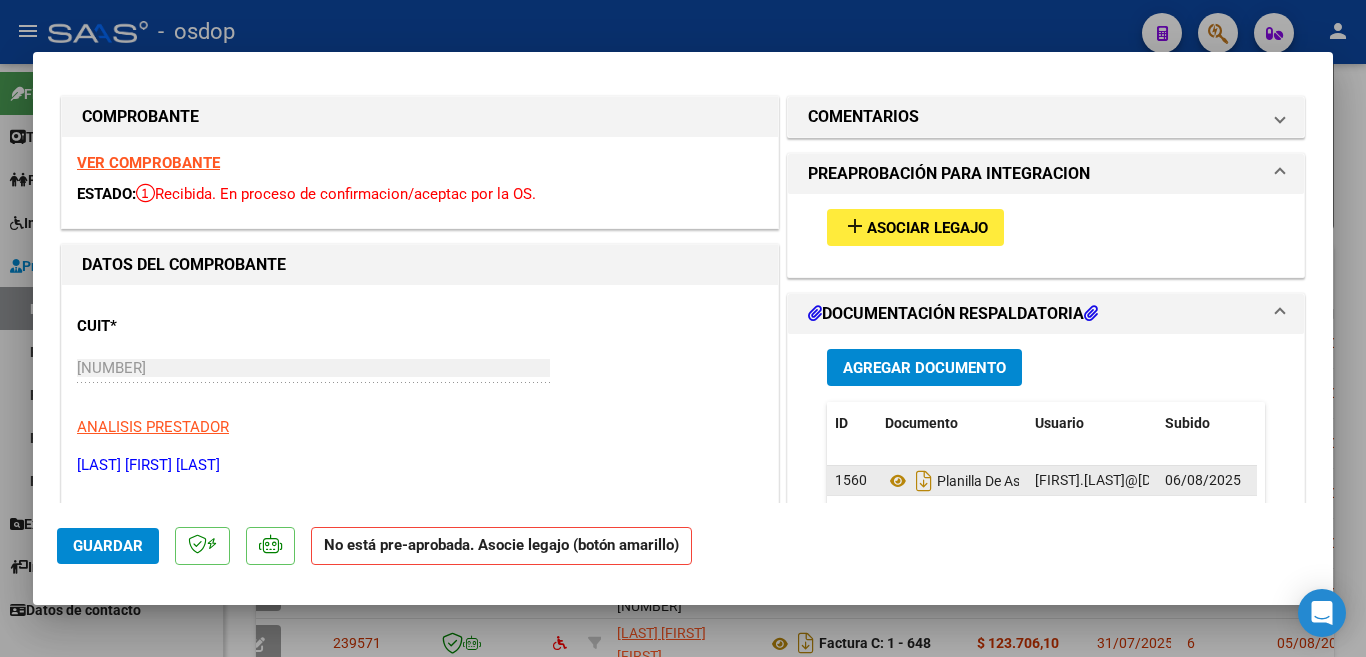 scroll, scrollTop: 0, scrollLeft: 0, axis: both 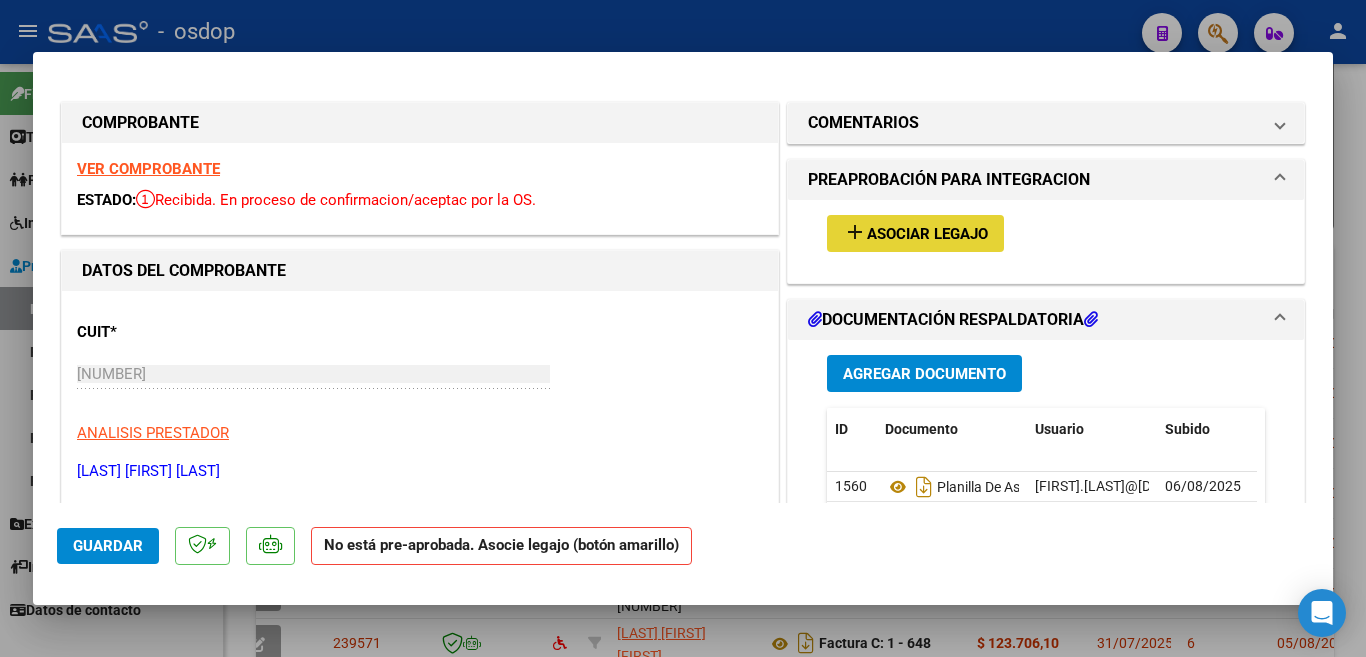 click on "Asociar Legajo" at bounding box center [927, 234] 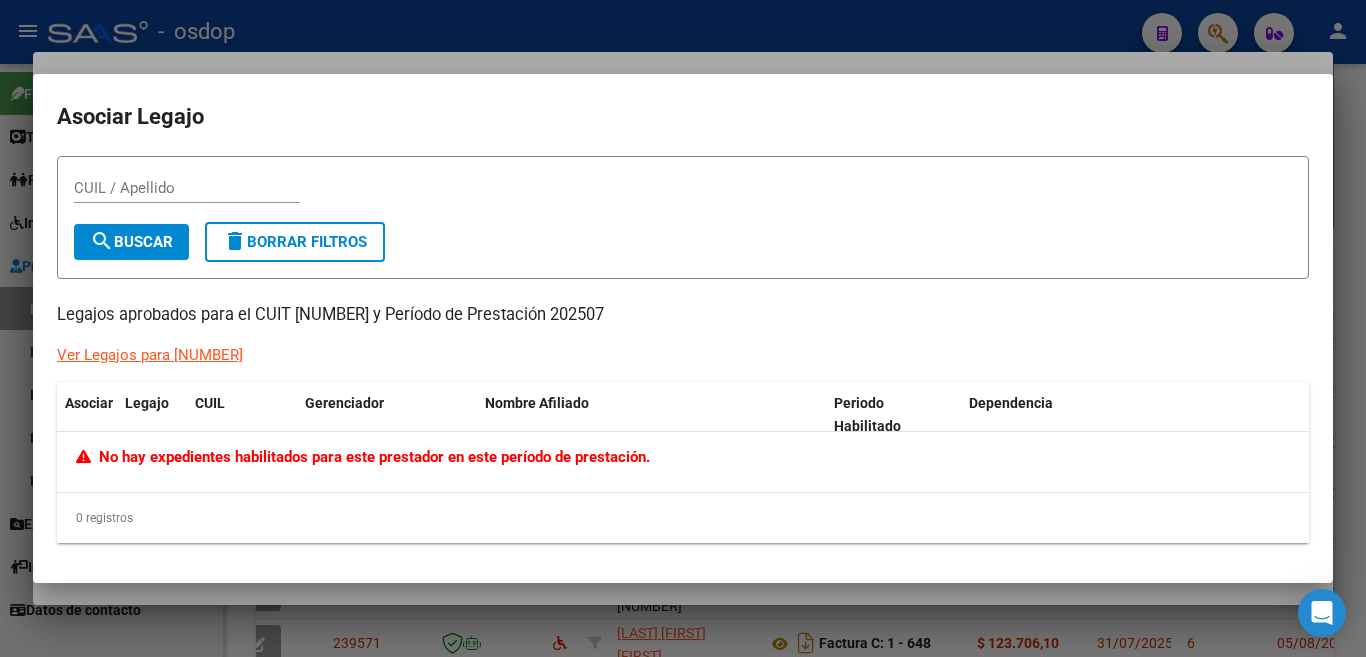 click at bounding box center (683, 328) 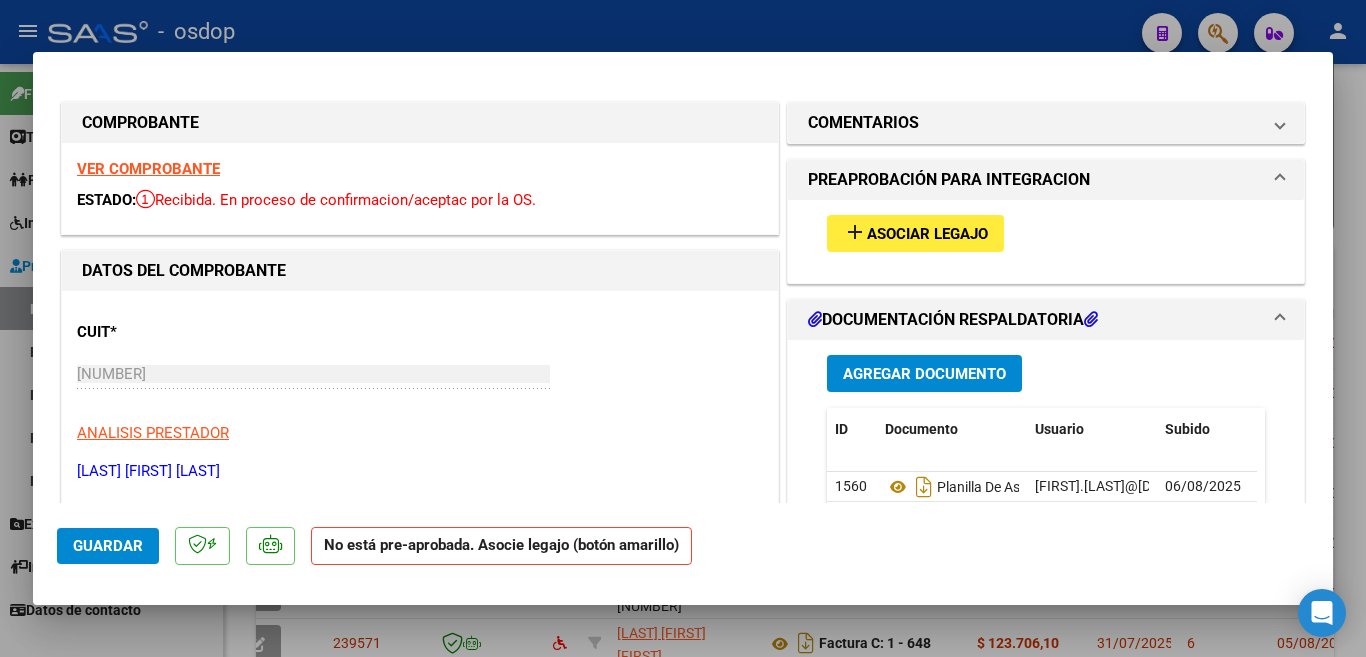 click at bounding box center [683, 328] 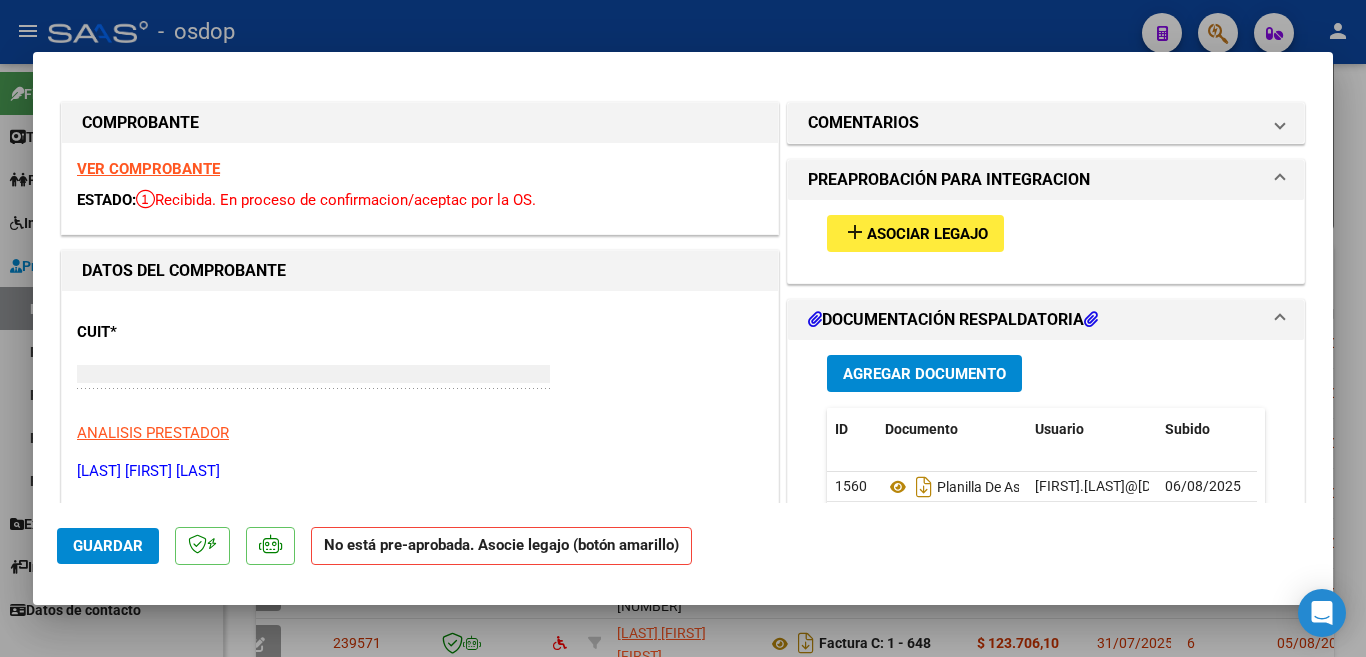 type on "$ 0,00" 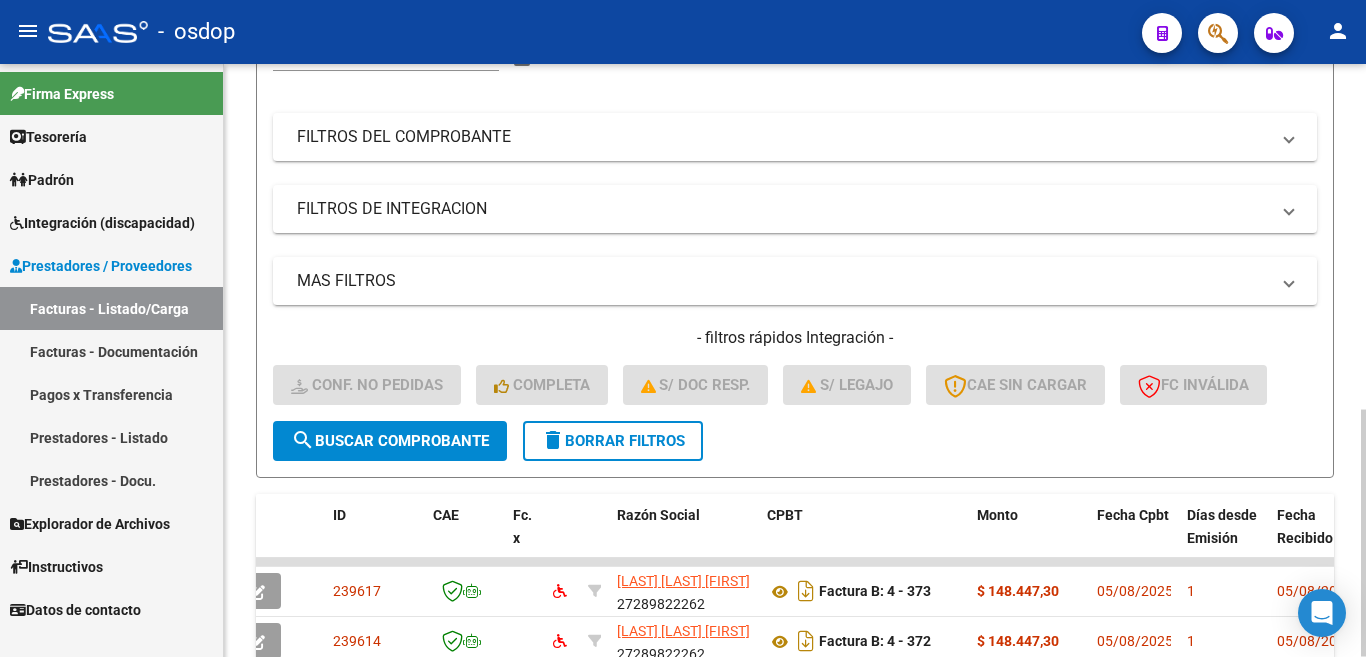scroll, scrollTop: 0, scrollLeft: 0, axis: both 